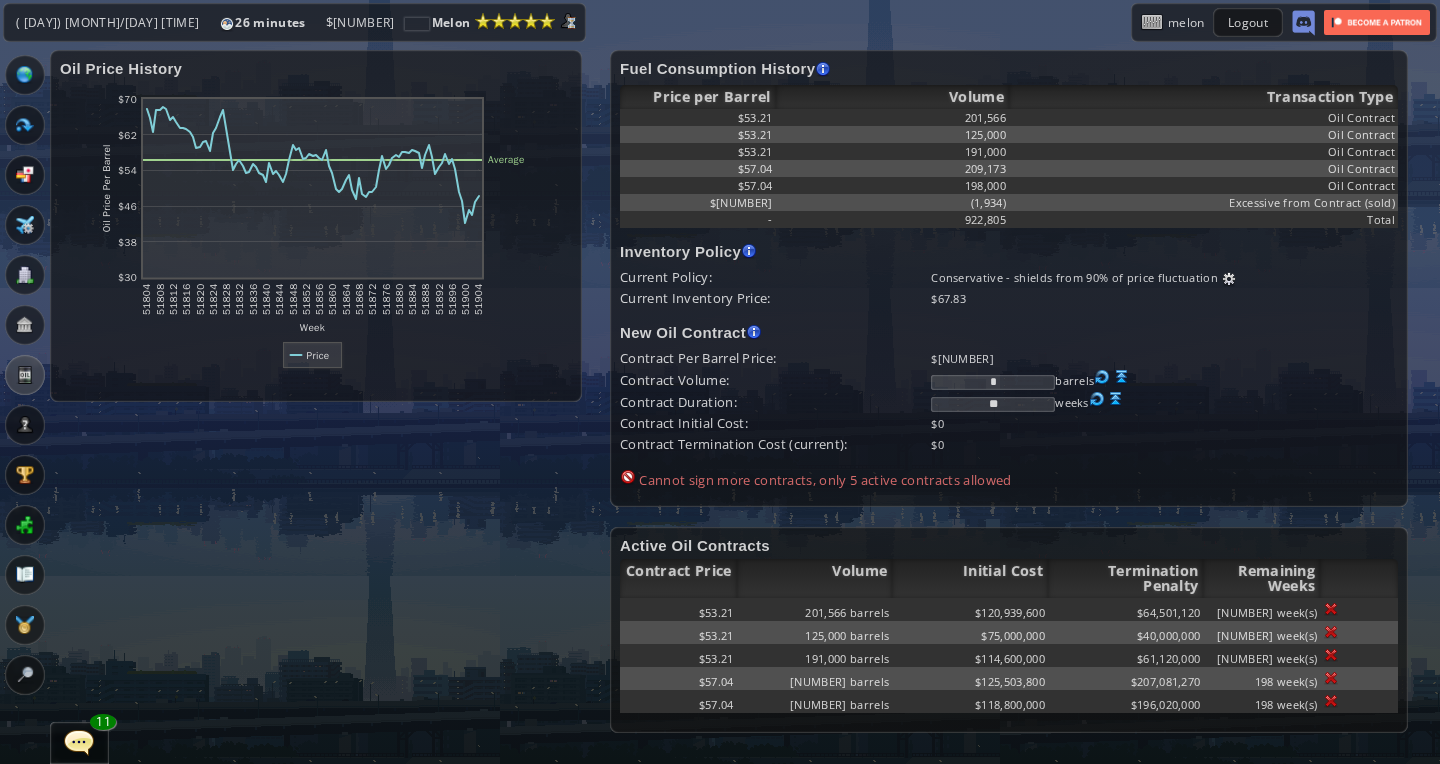 scroll, scrollTop: 0, scrollLeft: 0, axis: both 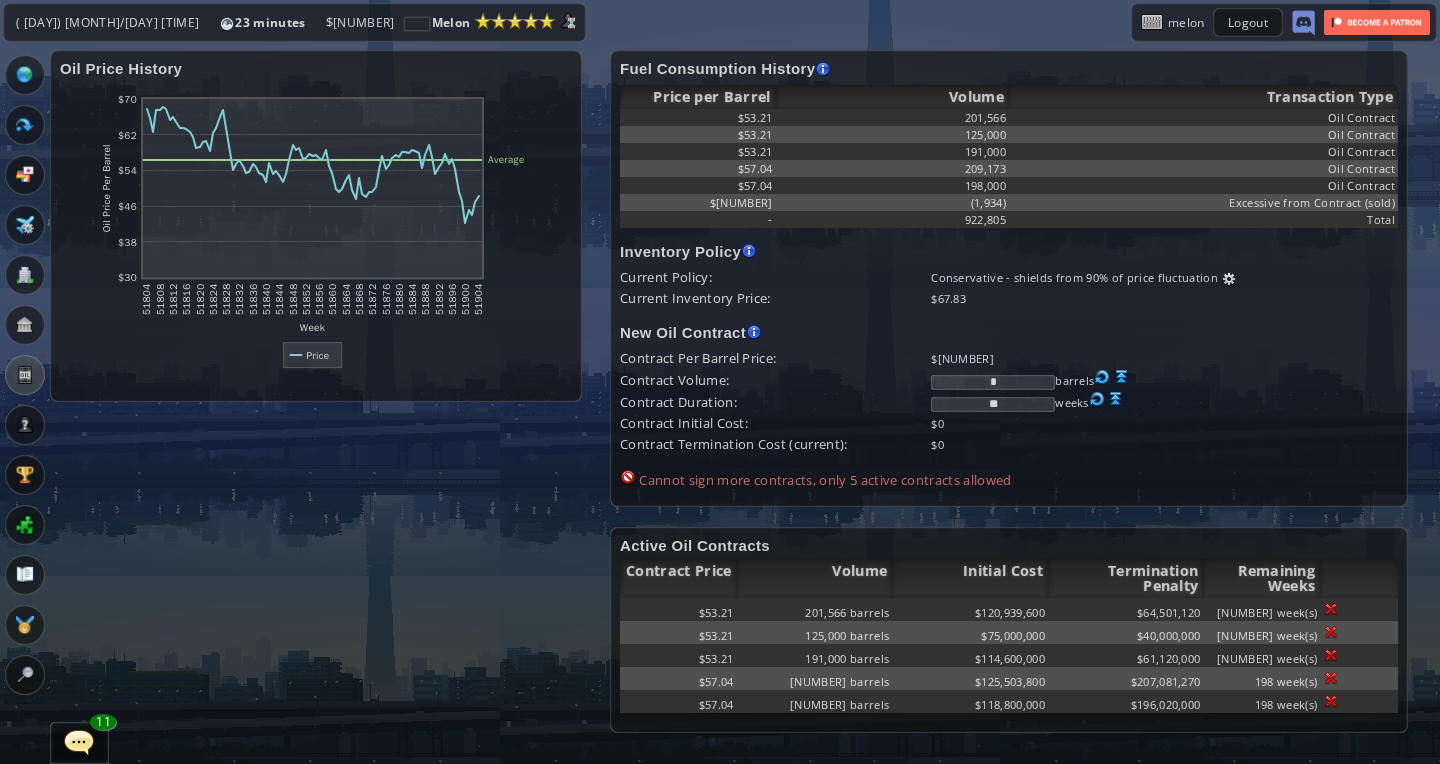 click on "World Map" at bounding box center (25, 75) 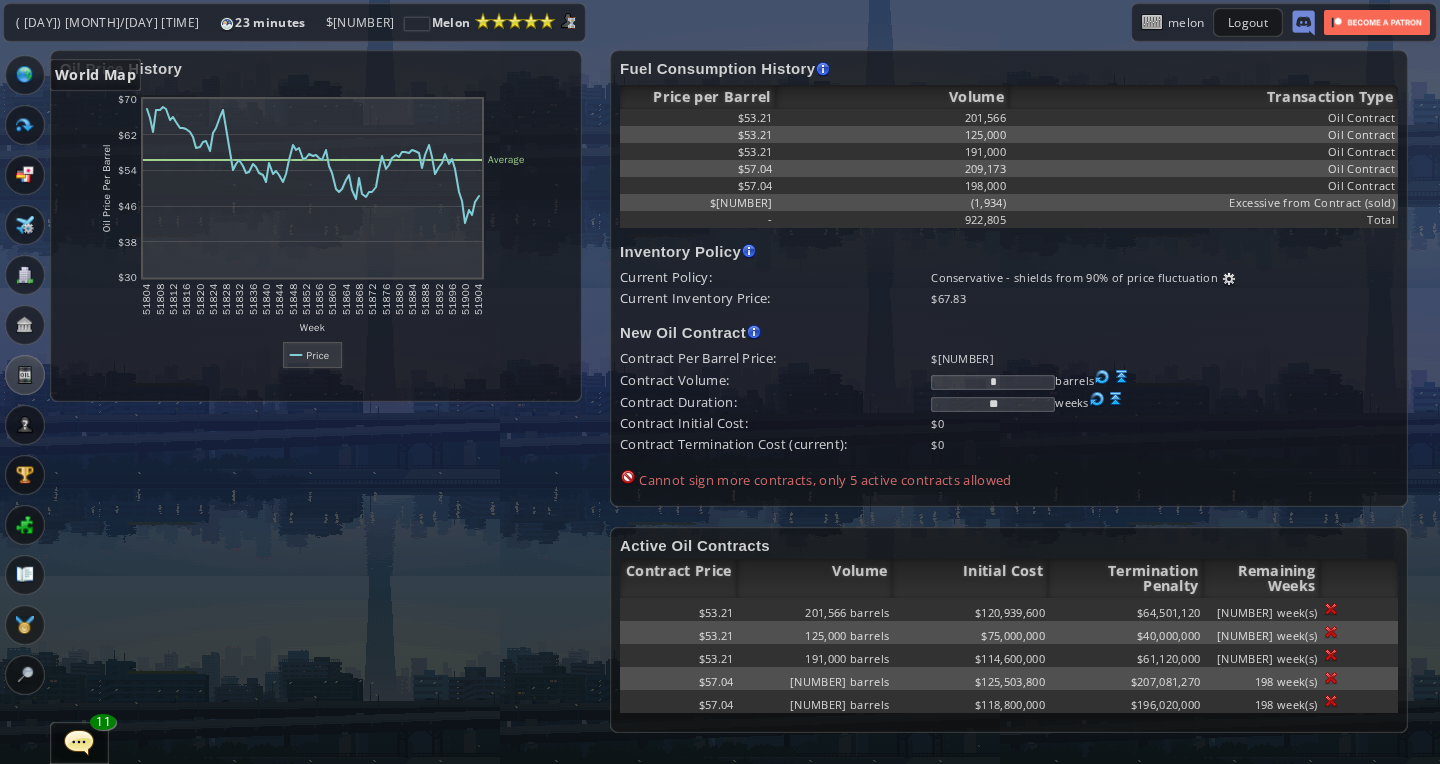 click at bounding box center (25, 75) 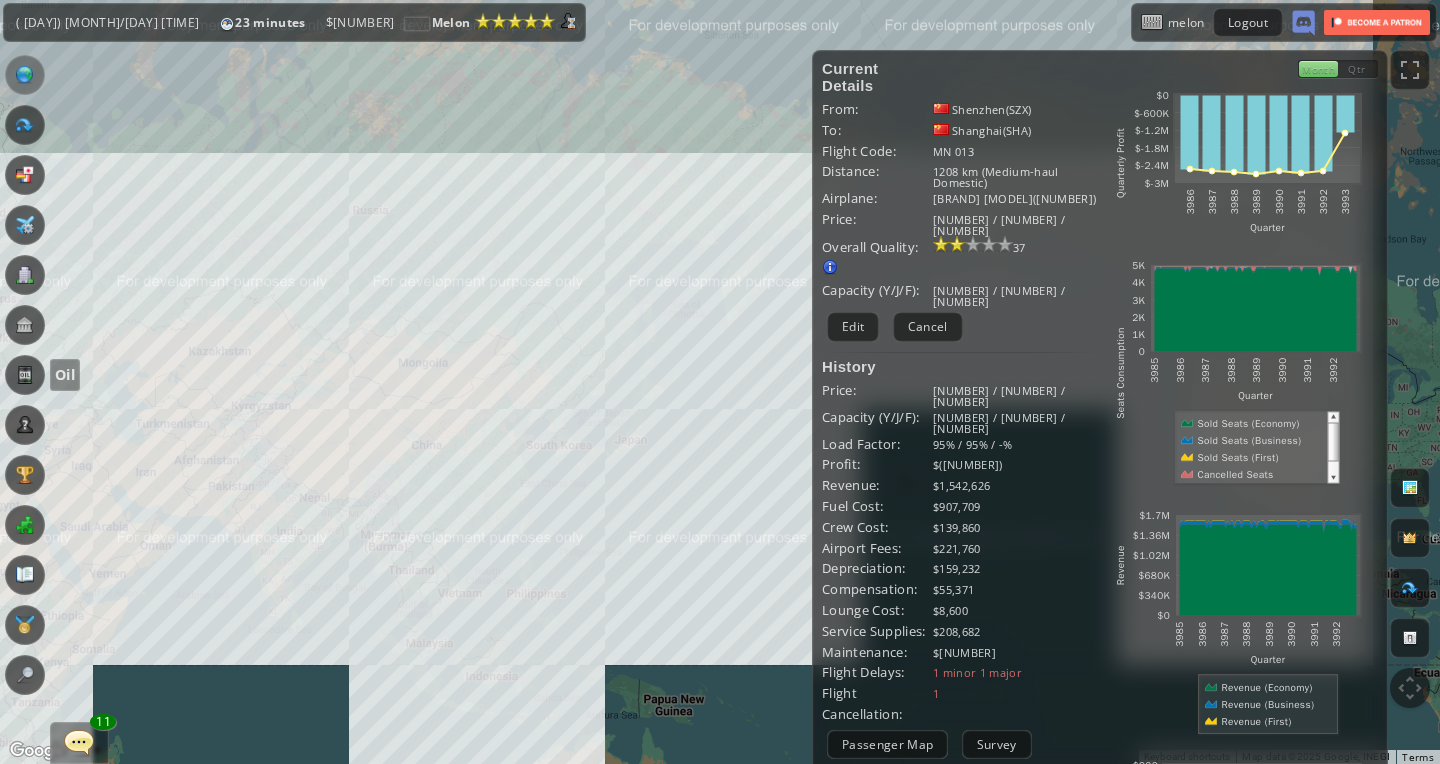 click at bounding box center (25, 375) 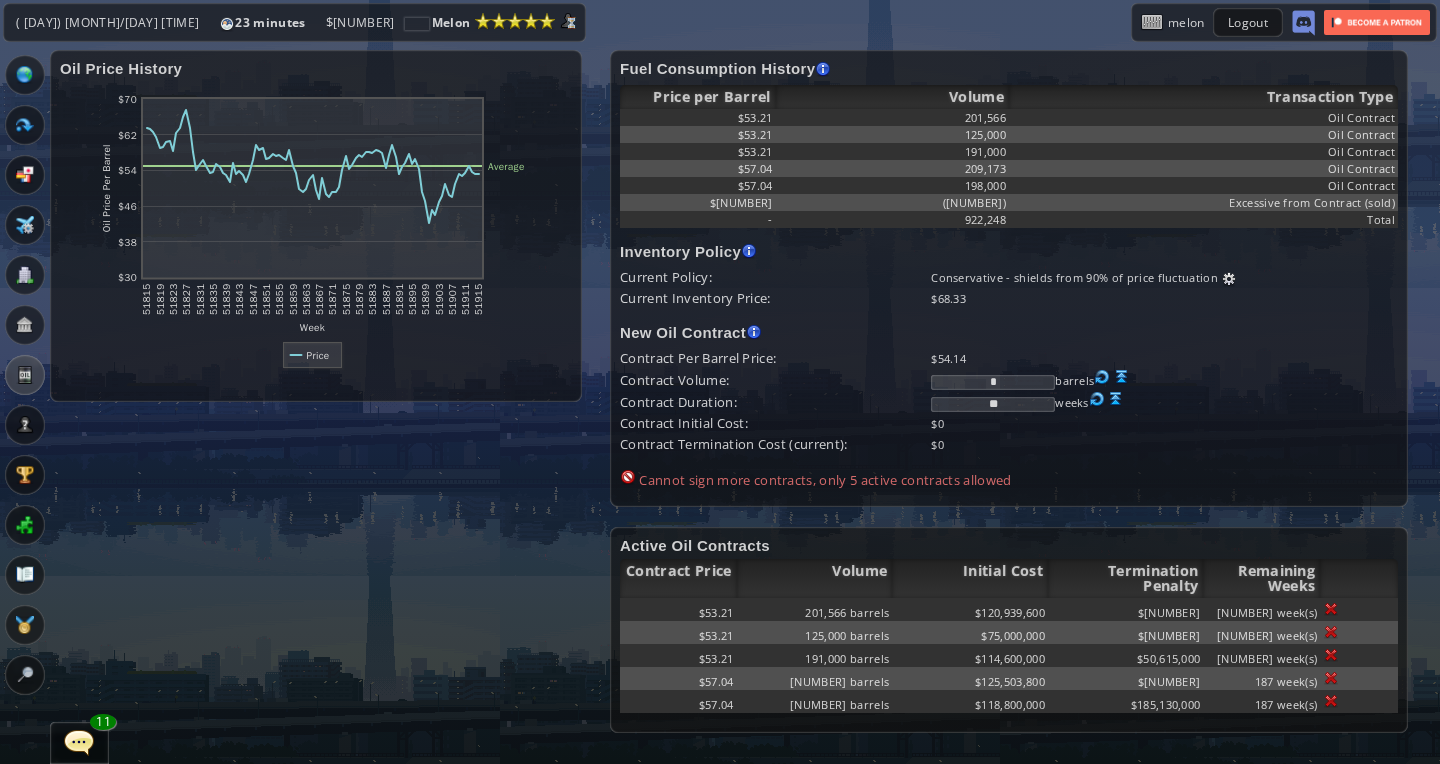 click at bounding box center [25, 125] 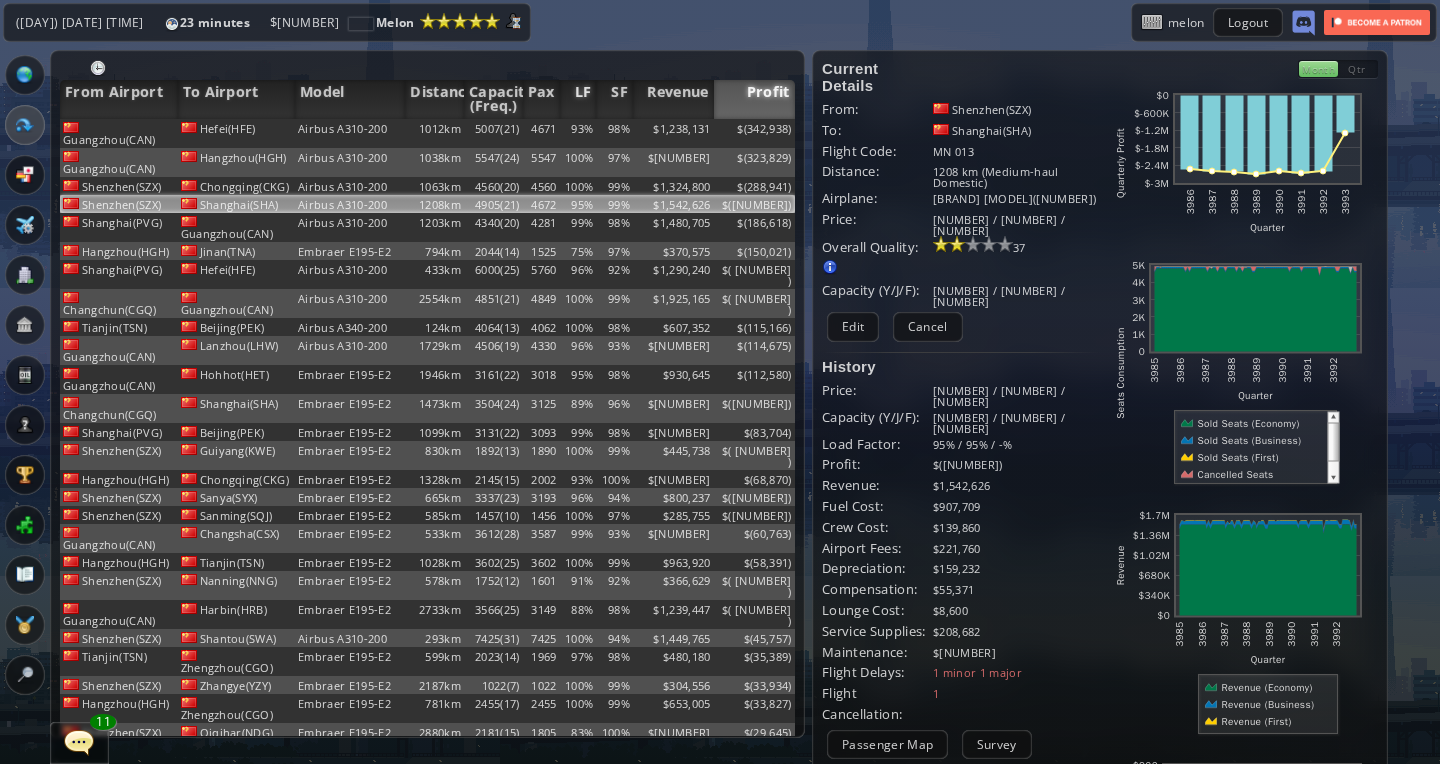 click on "LF" at bounding box center [578, 99] 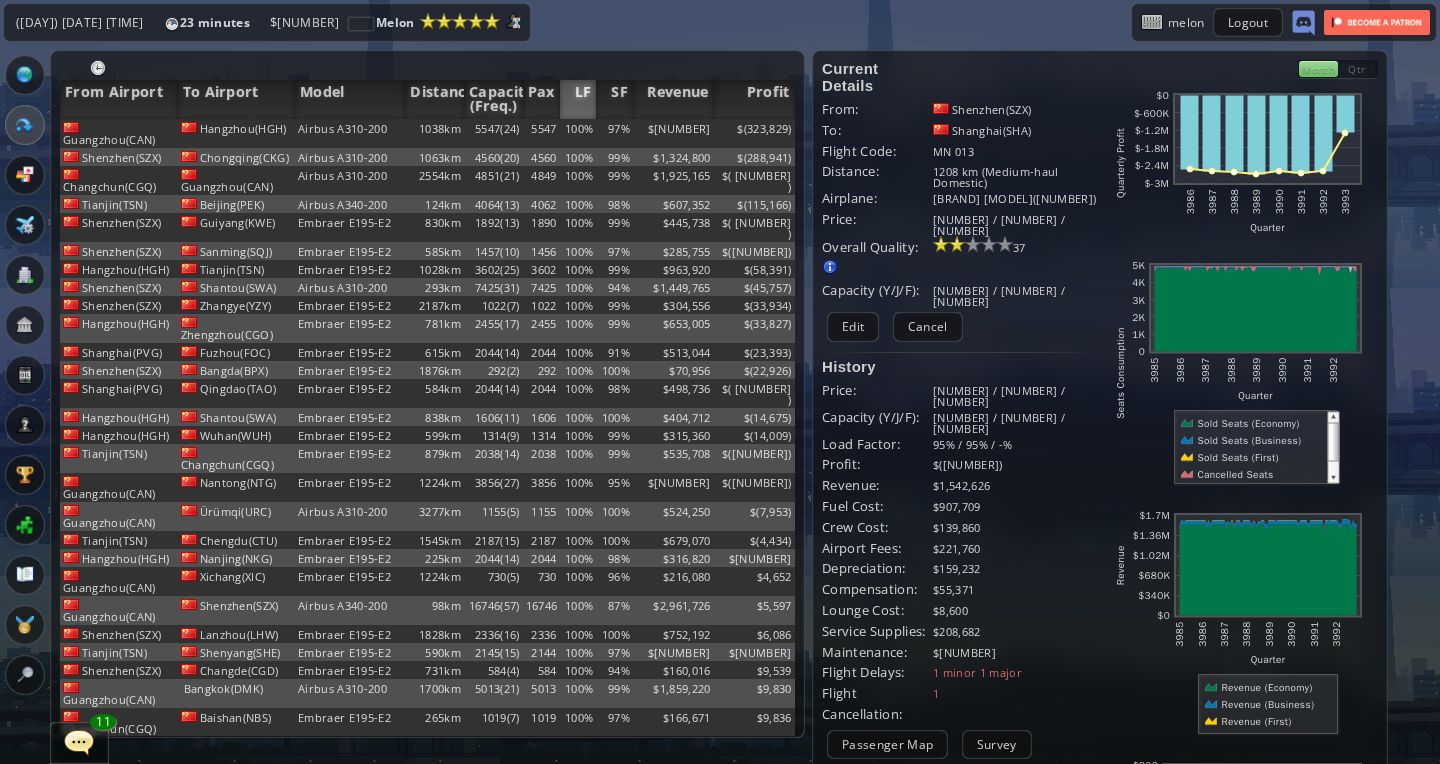 click on "LF" at bounding box center [578, 99] 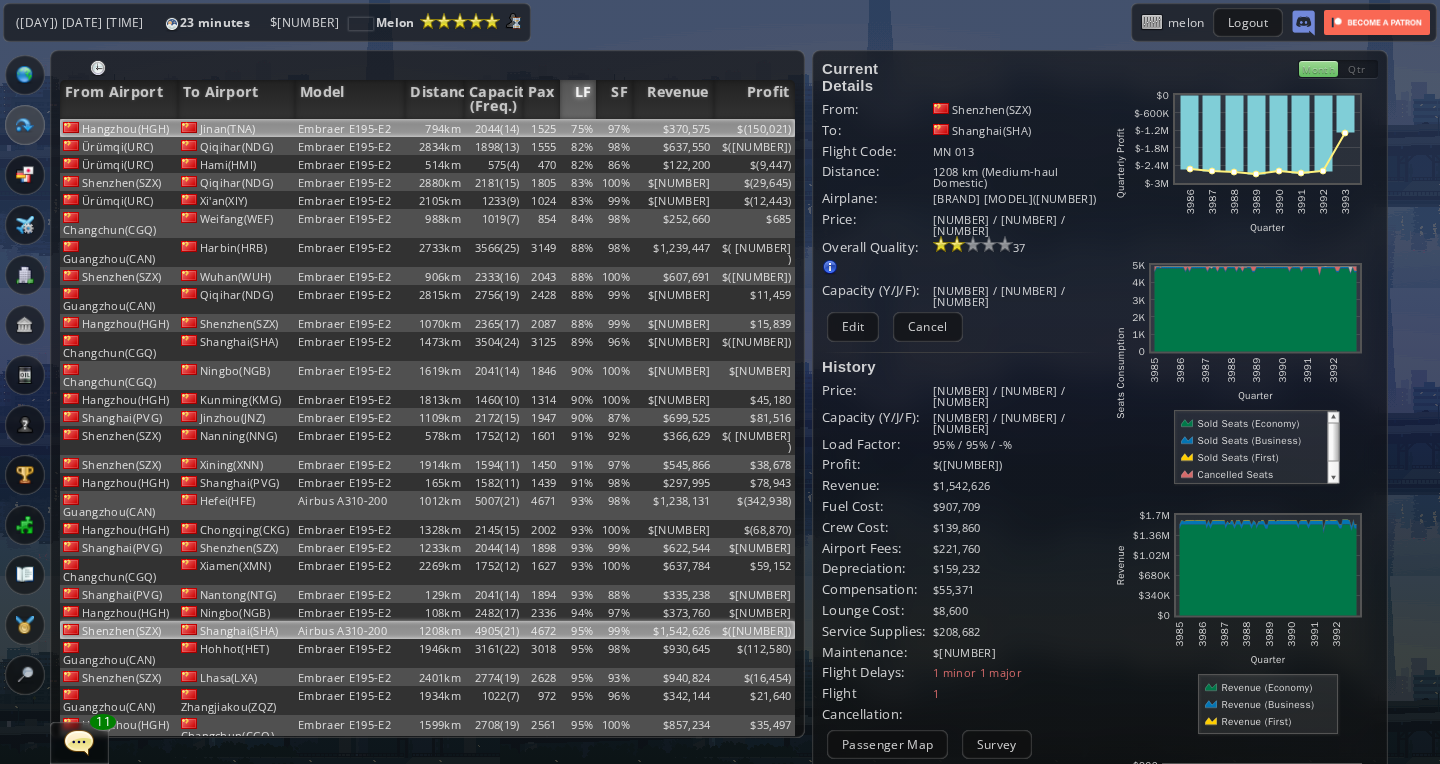 click on "75%" at bounding box center [578, 128] 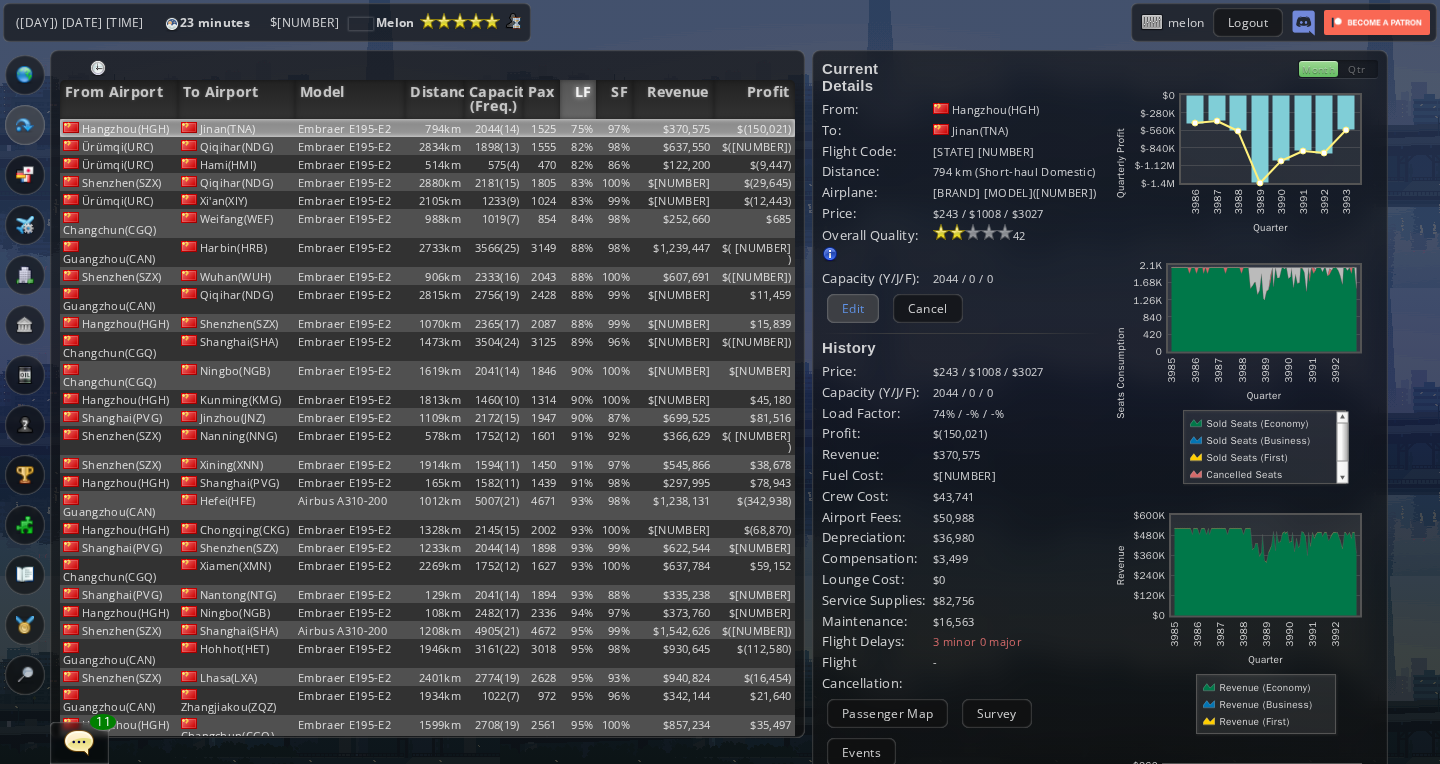 click on "Edit" at bounding box center (853, 308) 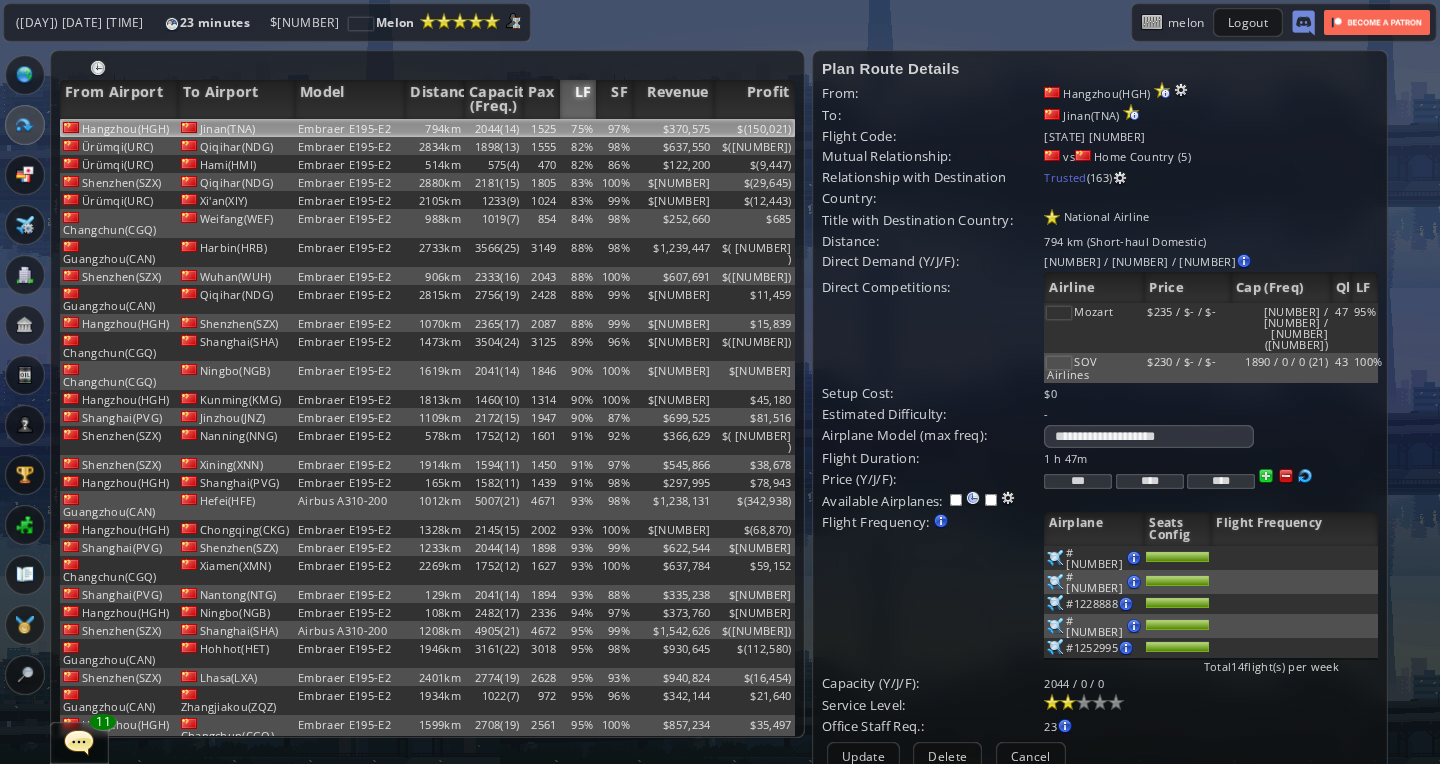 scroll, scrollTop: 46, scrollLeft: 0, axis: vertical 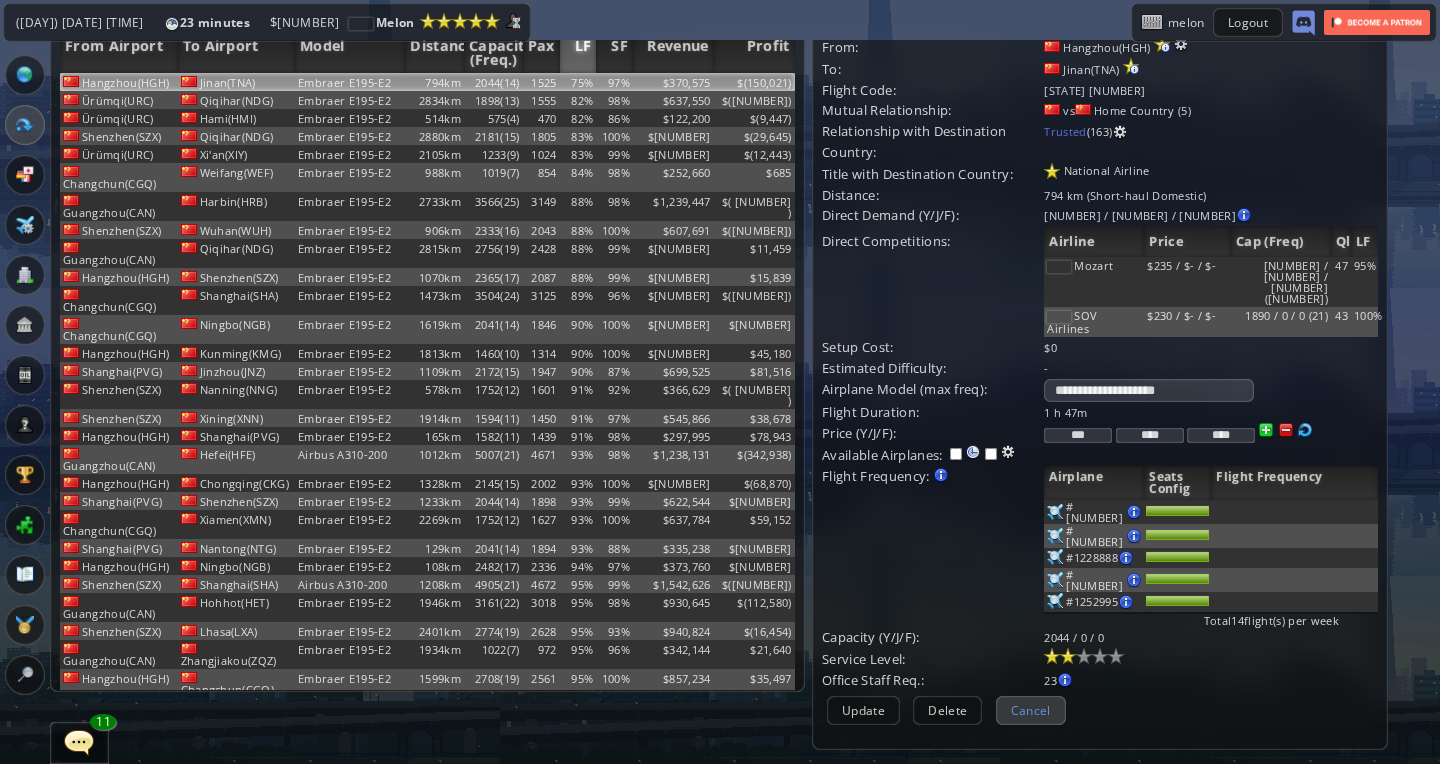 click on "Cancel" at bounding box center (1031, 710) 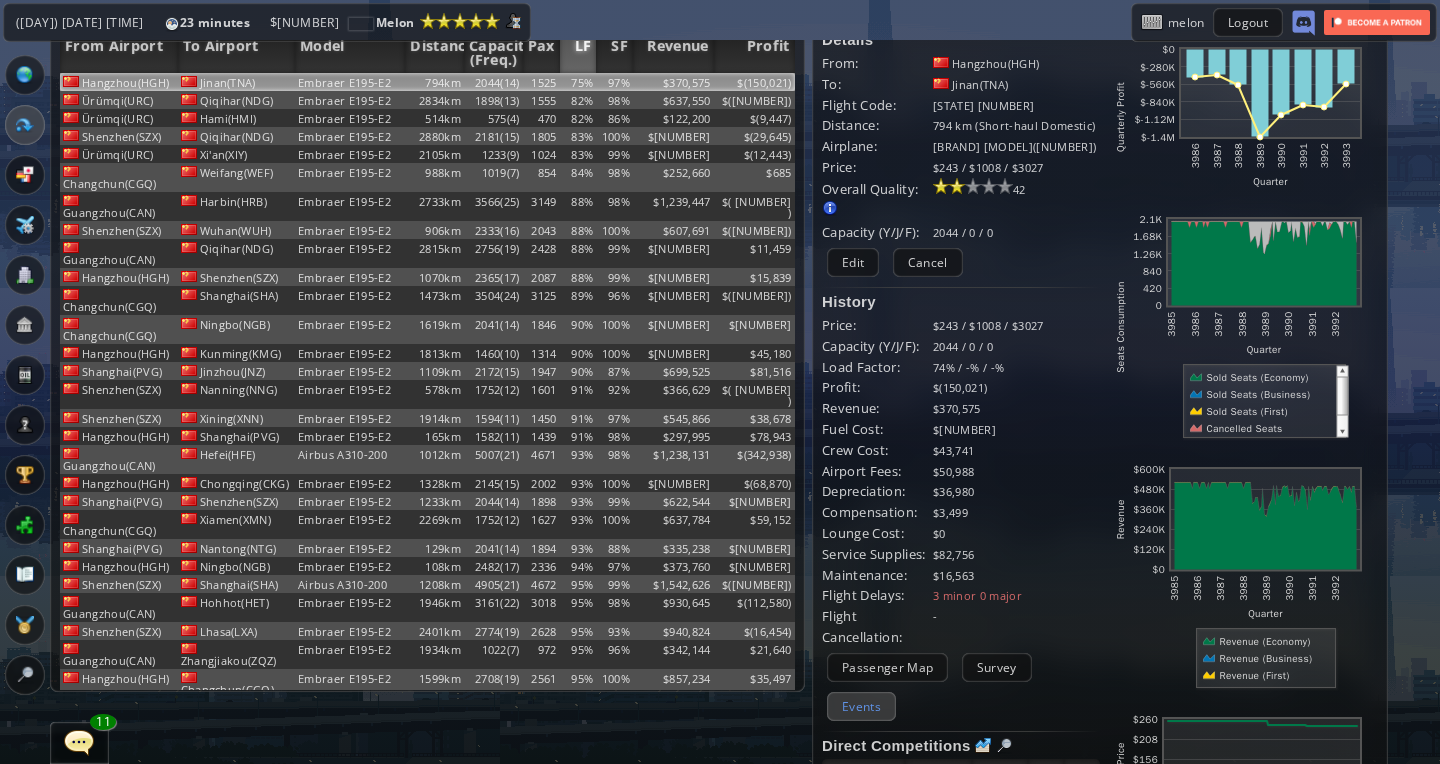 click on "Events" at bounding box center [861, 706] 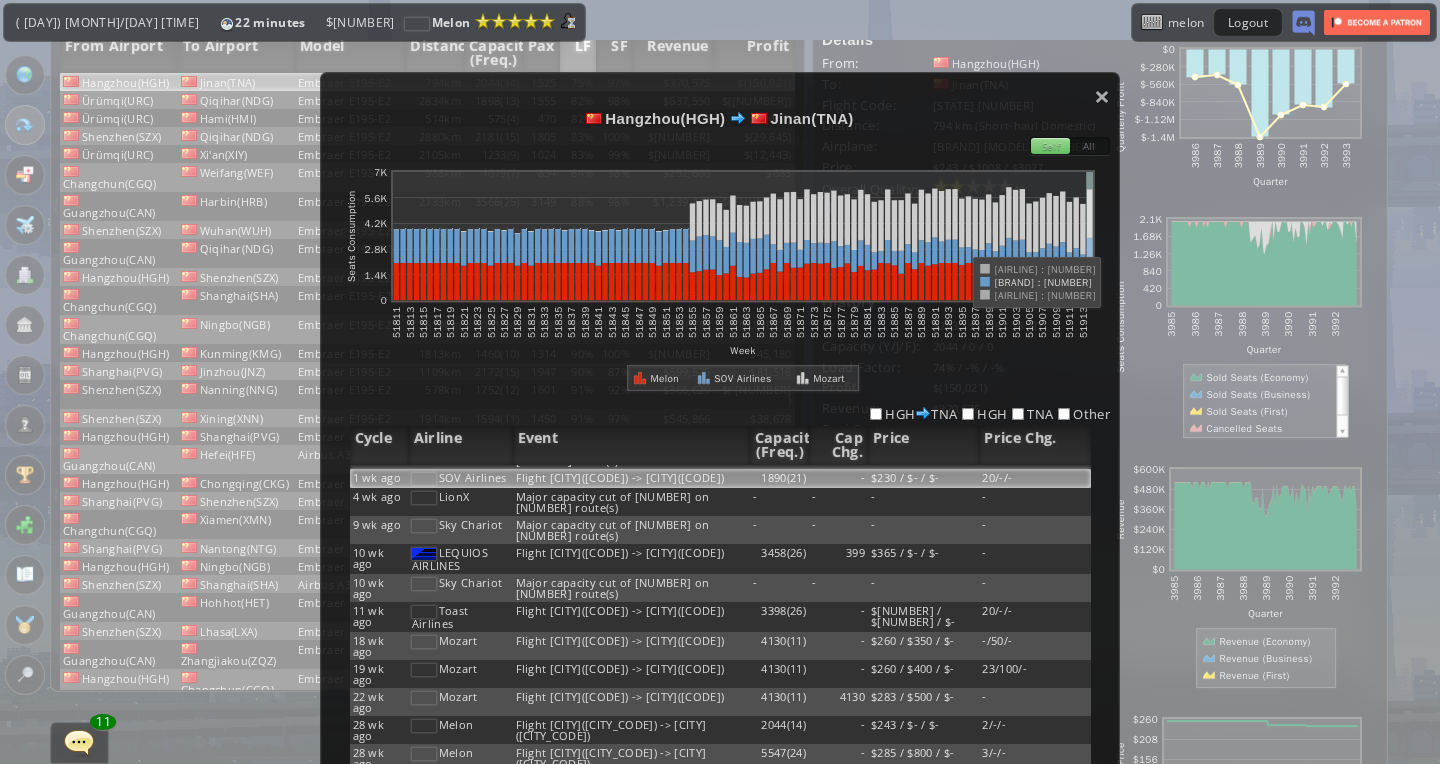 scroll, scrollTop: 19, scrollLeft: 0, axis: vertical 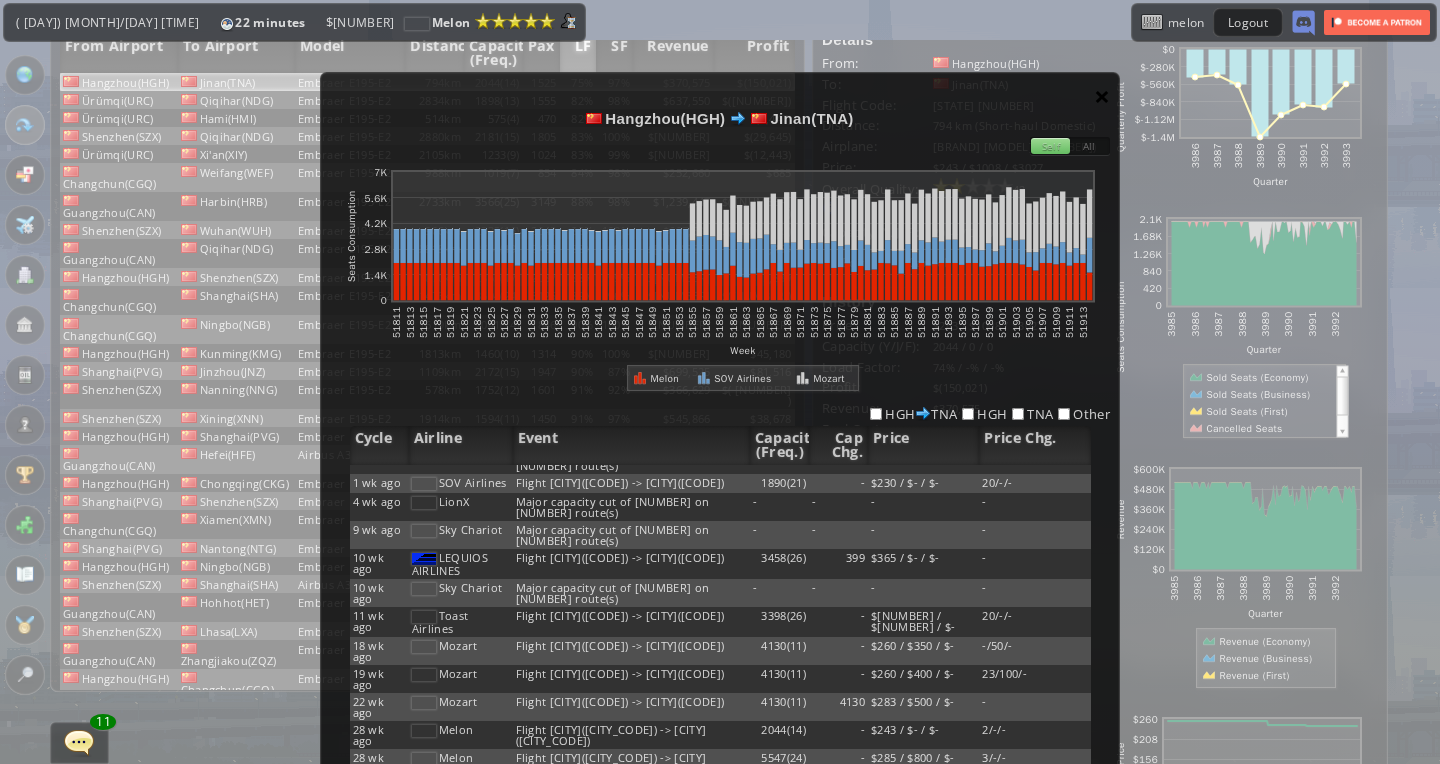 click on "×" at bounding box center [1102, 96] 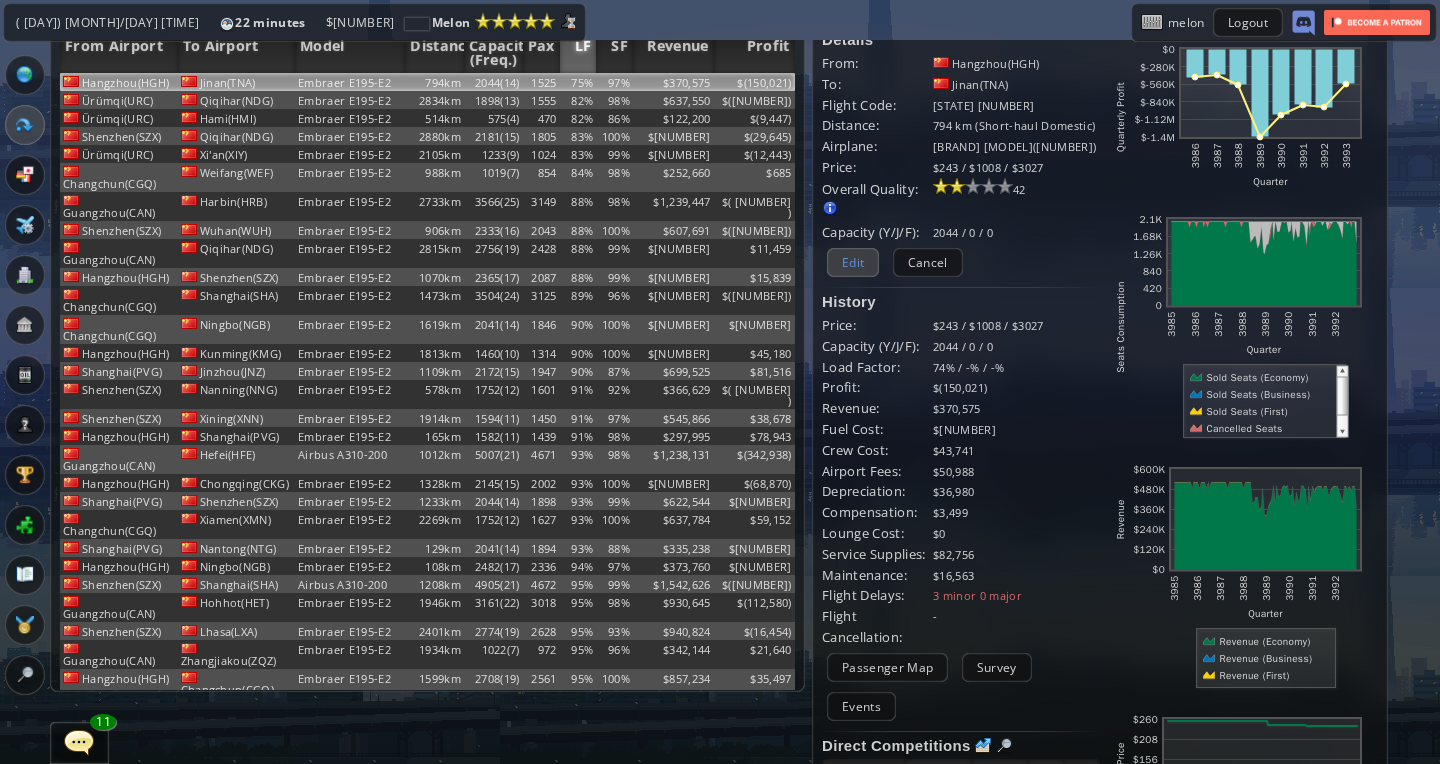 click on "Edit" at bounding box center (853, 262) 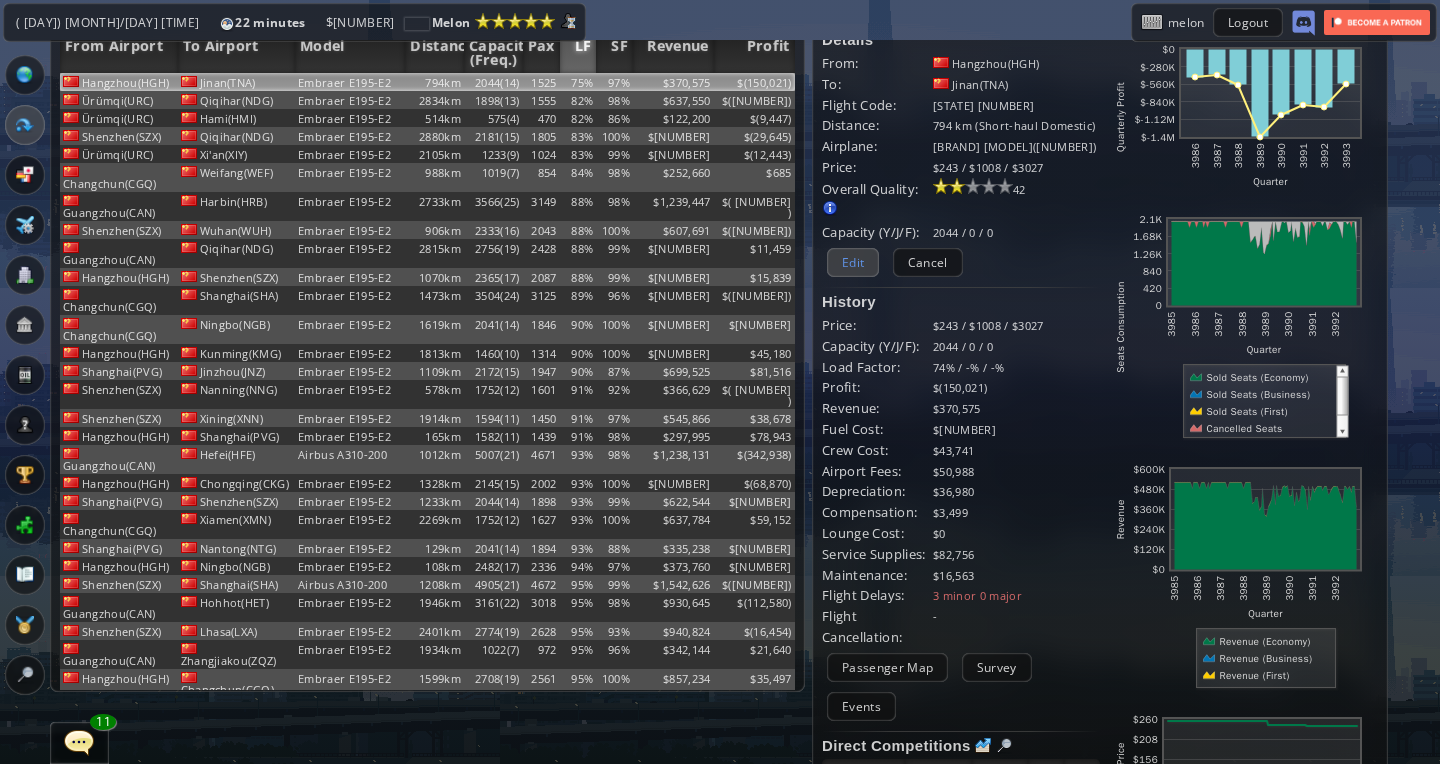 scroll, scrollTop: 0, scrollLeft: 0, axis: both 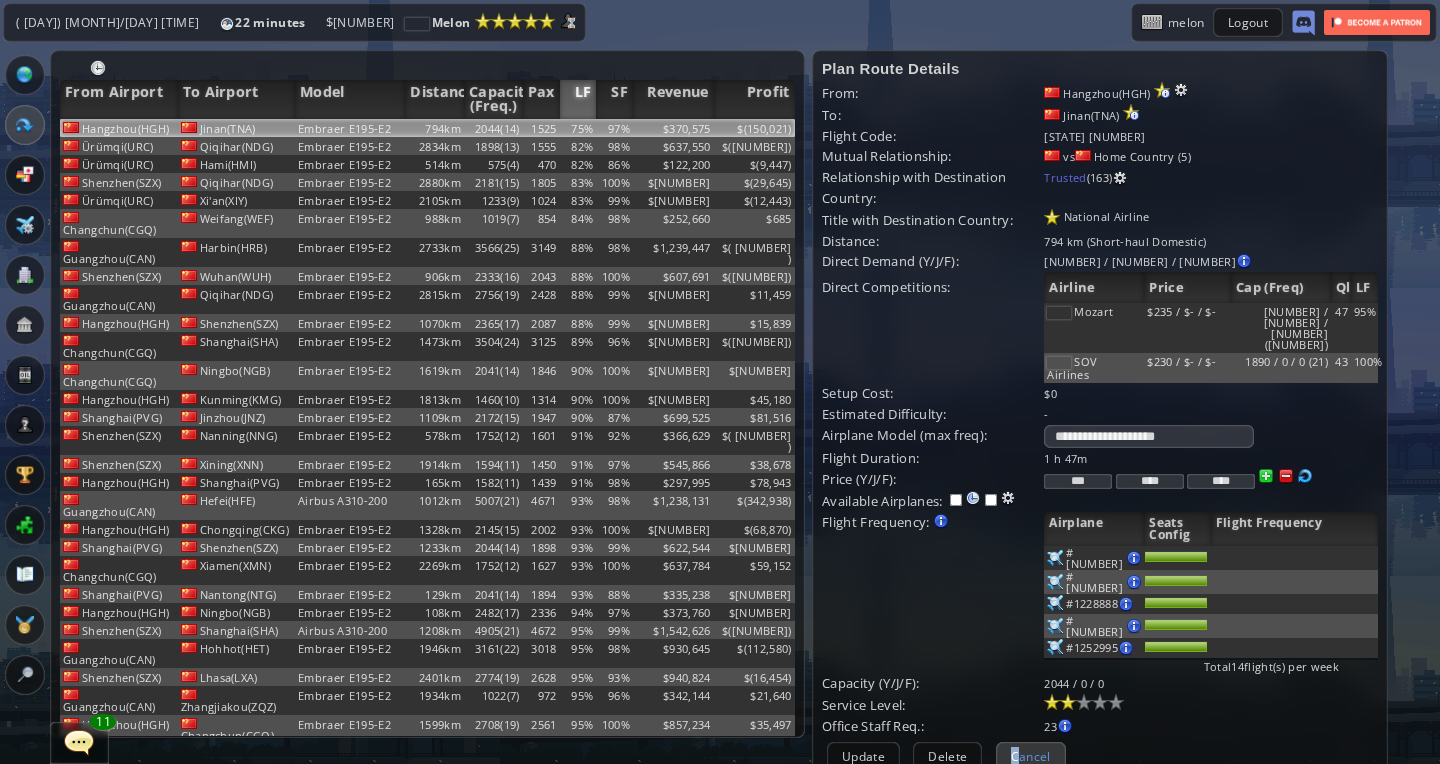 click on "Cancel" at bounding box center [1031, 756] 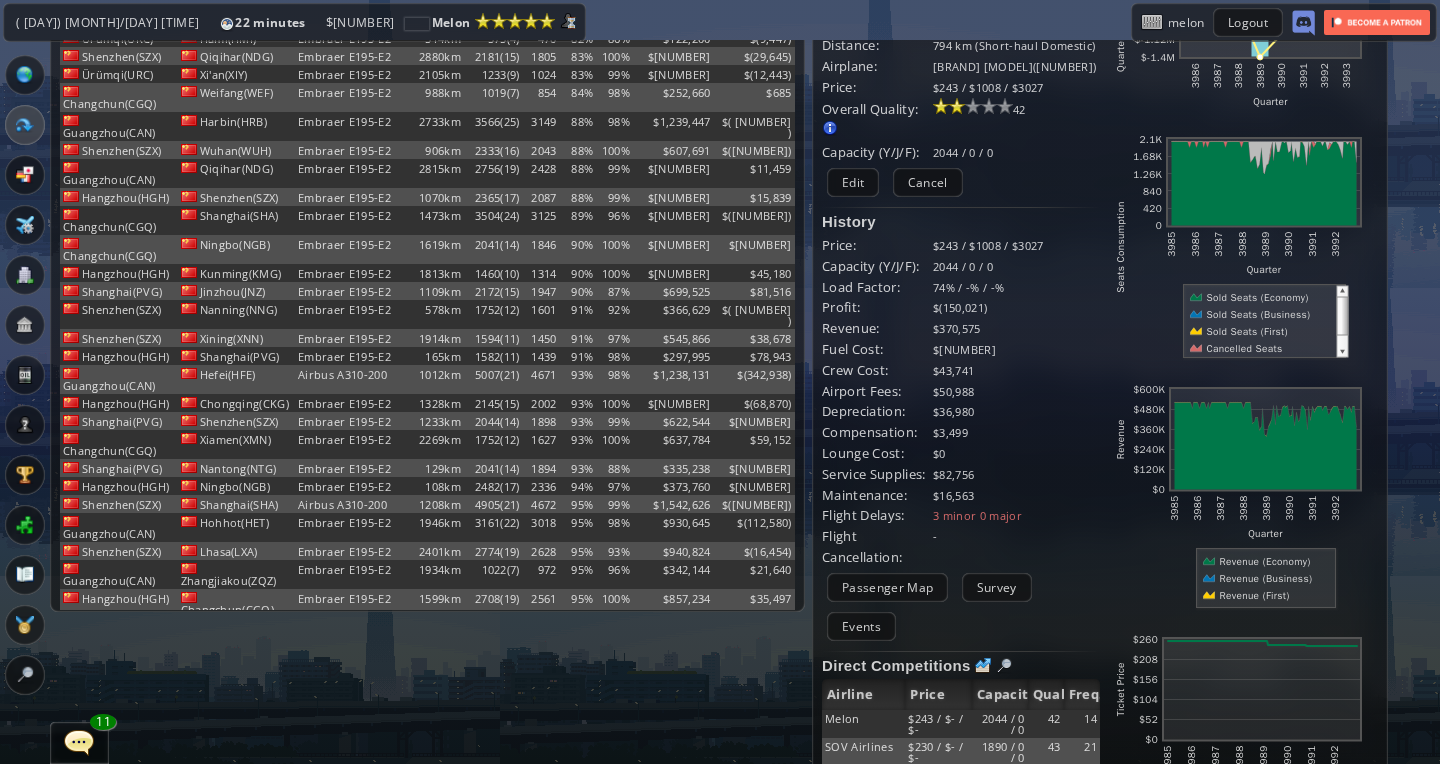 scroll, scrollTop: 145, scrollLeft: 0, axis: vertical 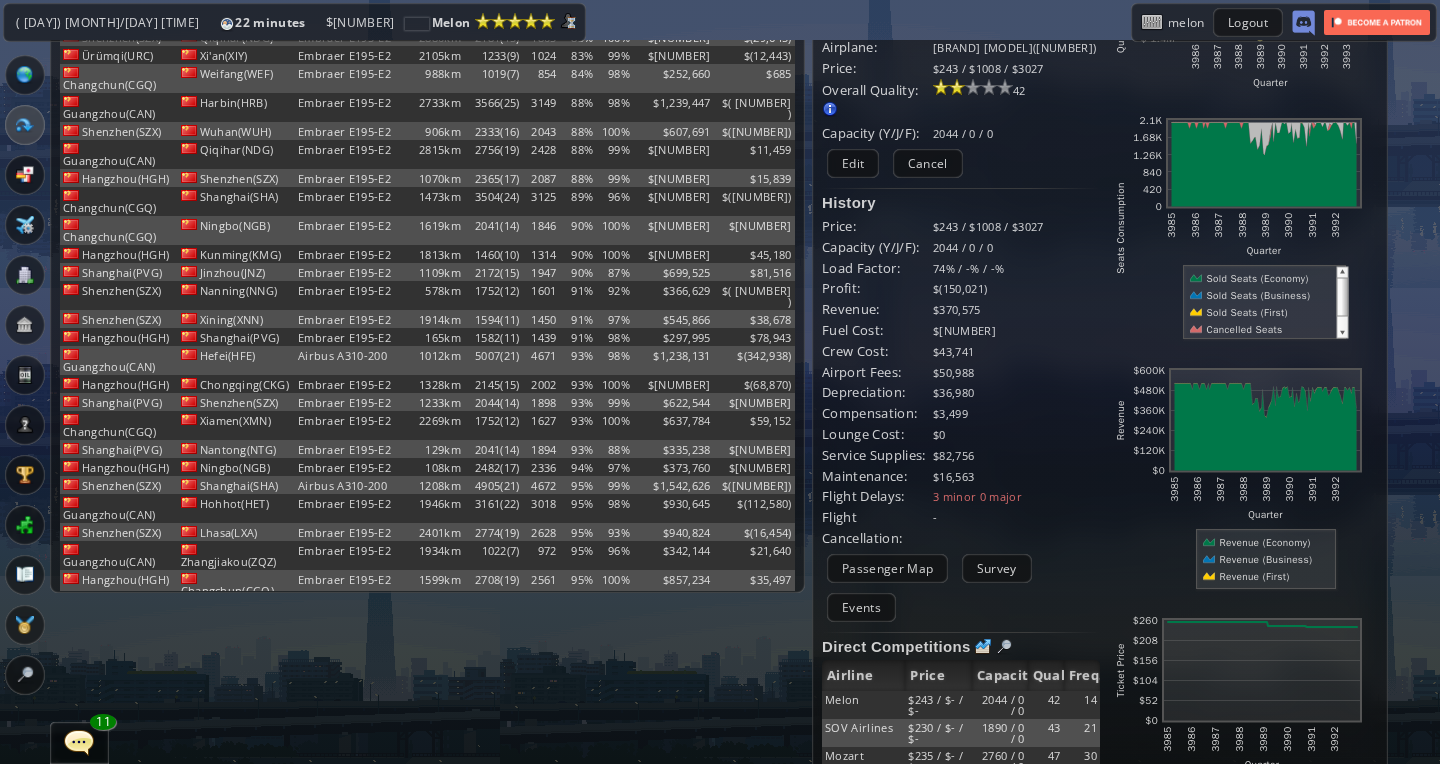 click on "Current Details
From:
[CITY]([CITY_CODE])
To:
[CITY]([CITY_CODE])
Flight Code:
MN [NUMBER]
Distance:
[NUMBER] km (Short-haul Domestic)
Airplane:
Embraer E195-E2([NUMBER])
Price:
$[NUMBER] / $[NUMBER] / $[NUMBER]
Overall Quality:
Overall quality is determined by:
- Fleet Age per Route
- Service Star level per route
- Company wide Service Quality
[NUMBER]
$[NUMBER]" at bounding box center [961, 425] 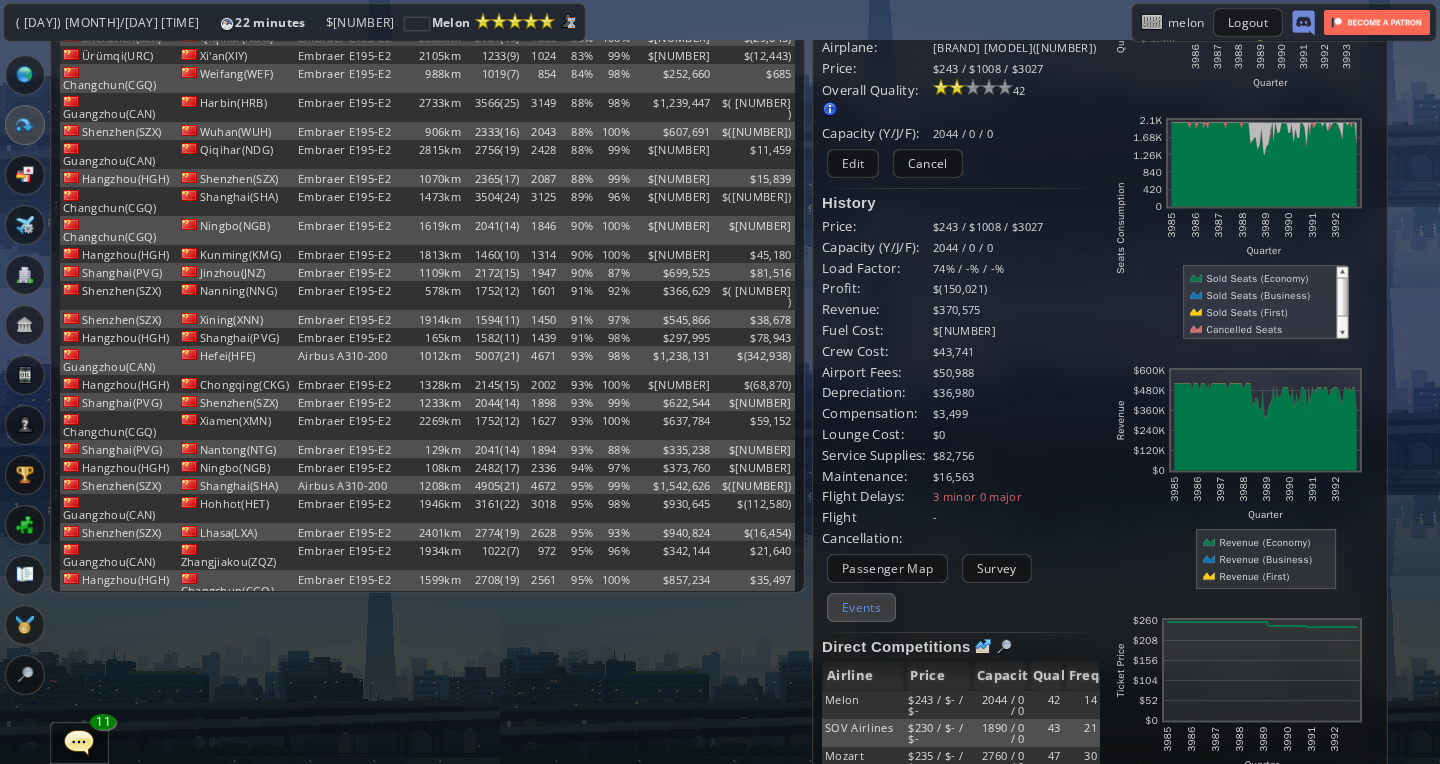click on "Events" at bounding box center (861, 607) 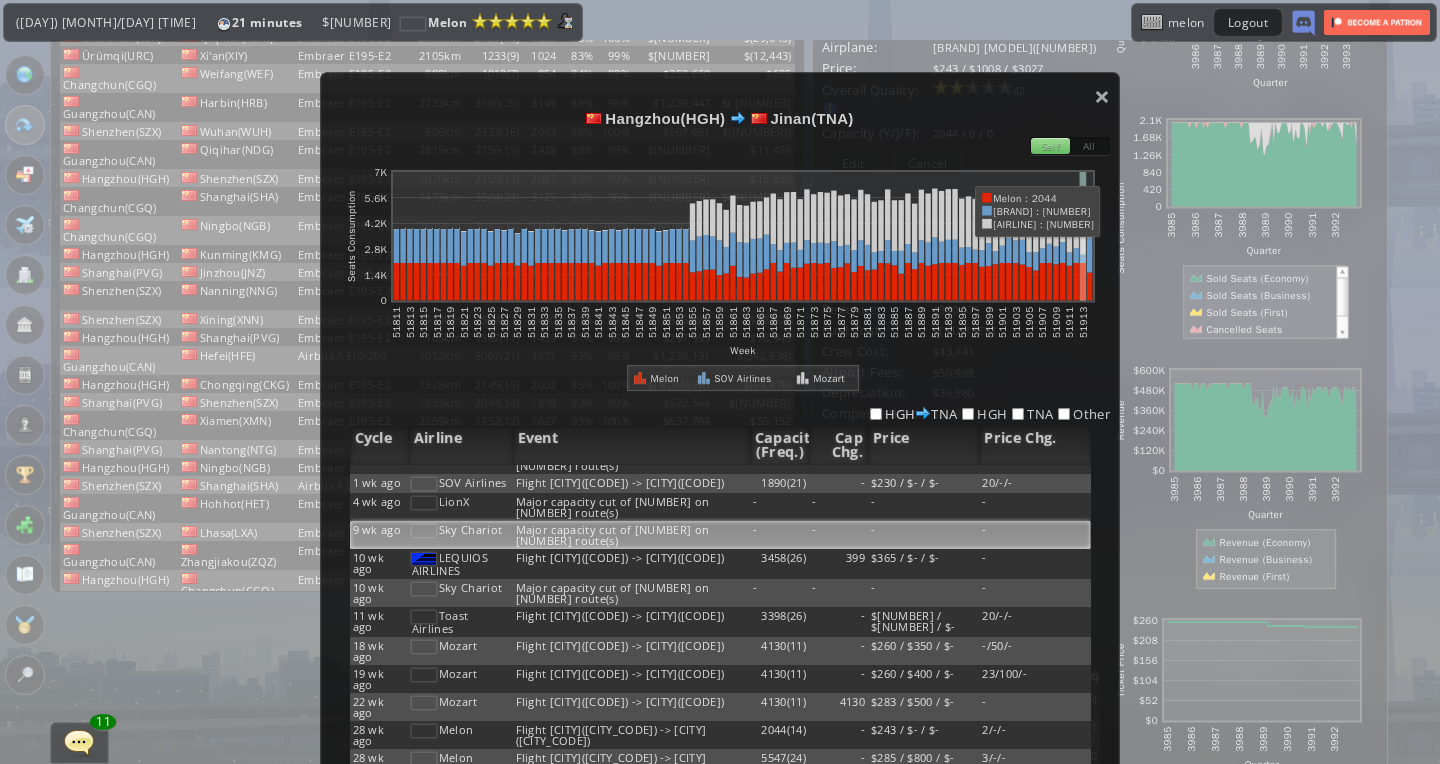 scroll, scrollTop: 31, scrollLeft: 0, axis: vertical 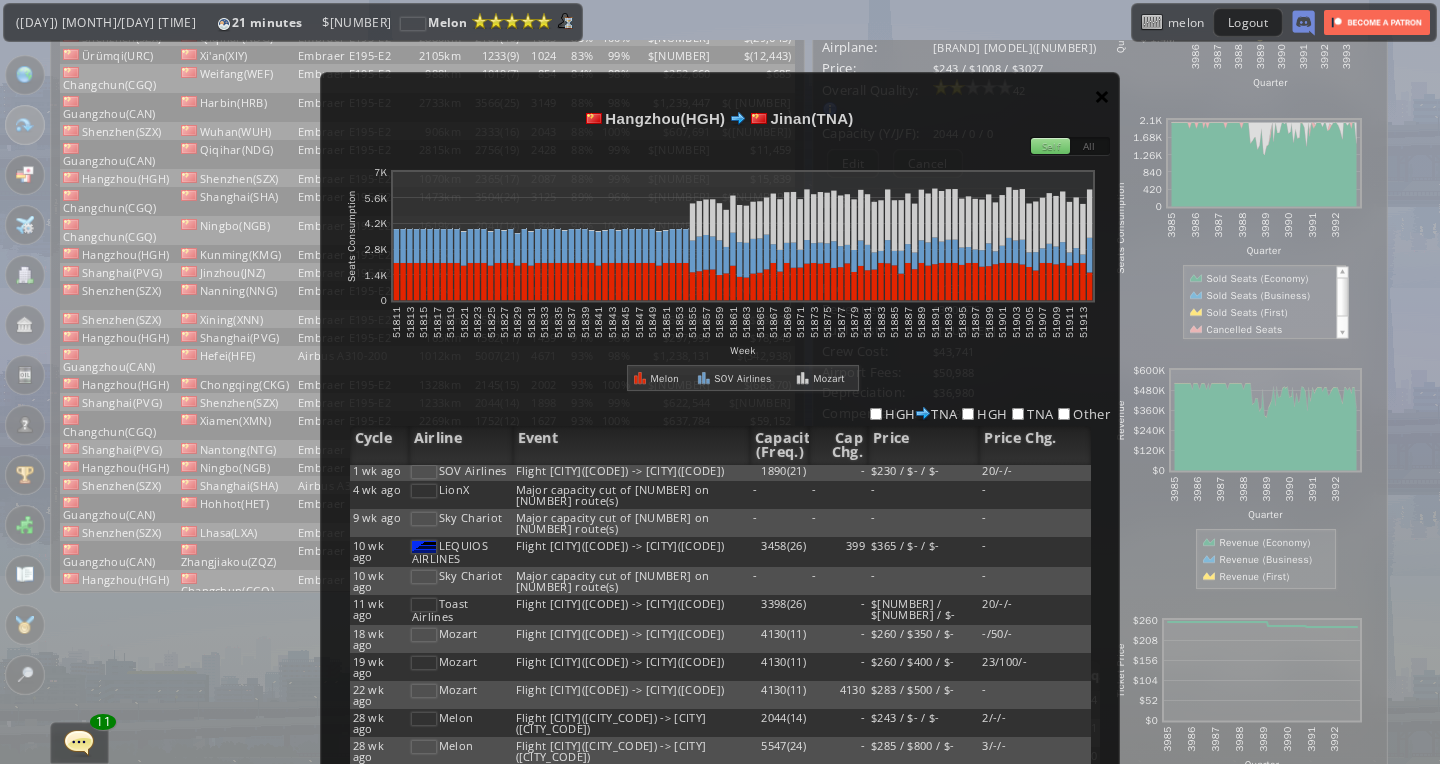 click on "×" at bounding box center [1102, 96] 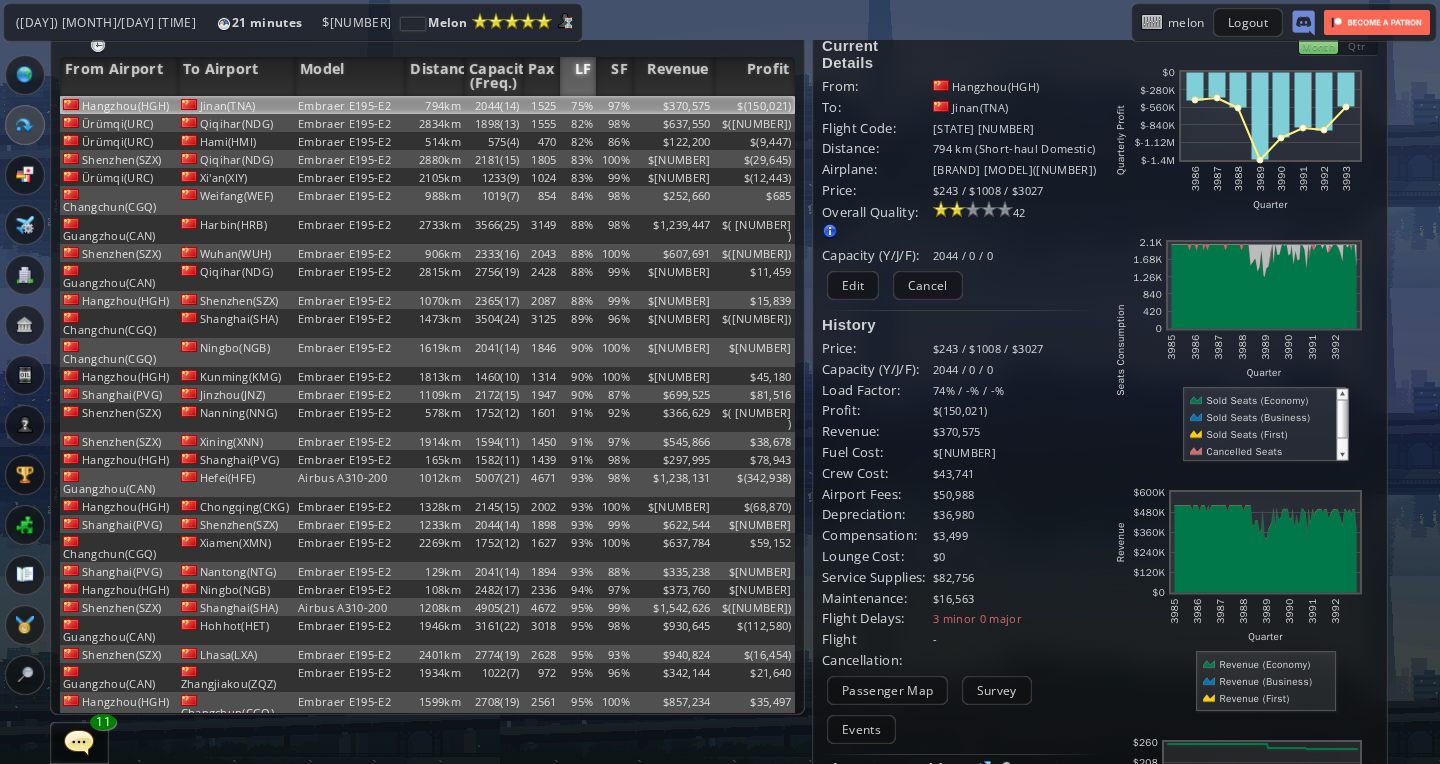 scroll, scrollTop: 22, scrollLeft: 0, axis: vertical 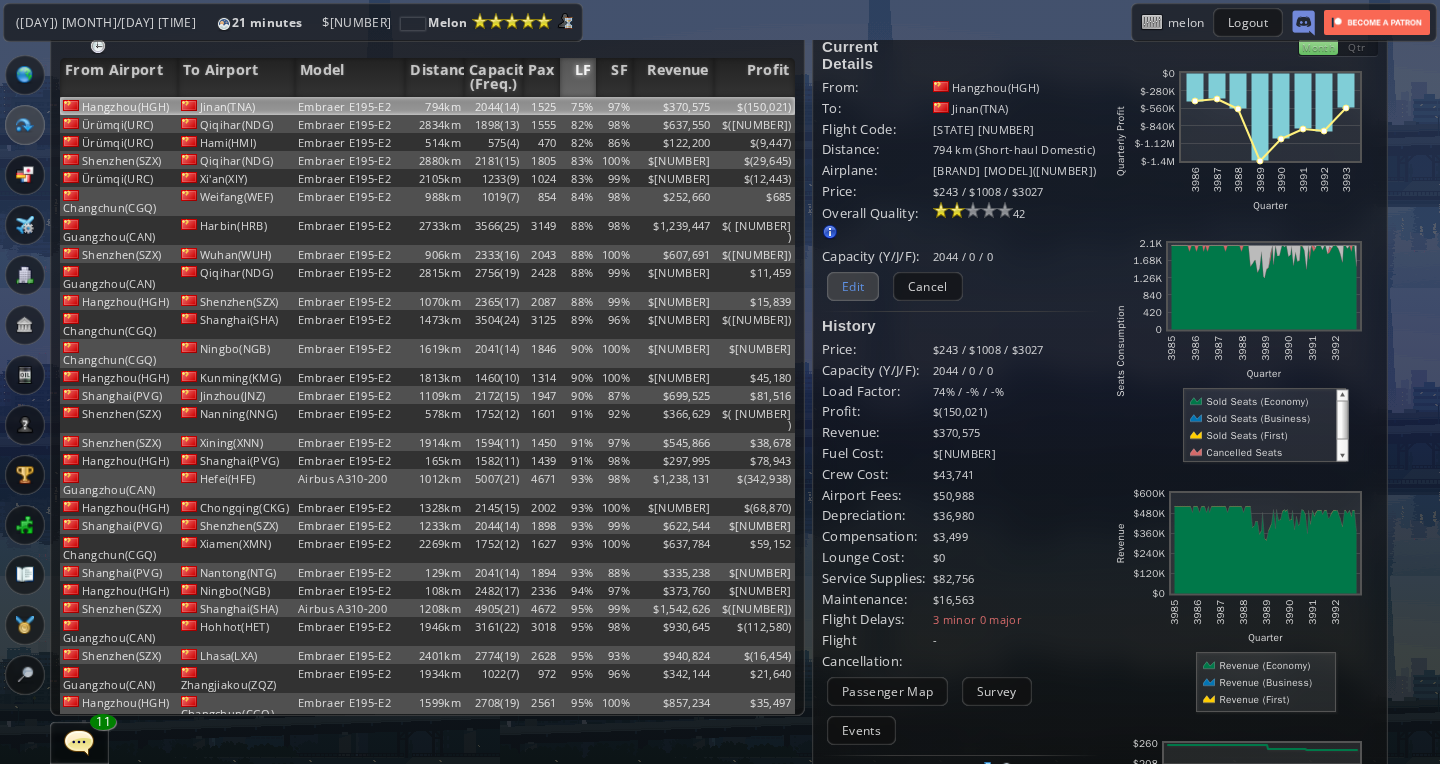 click on "Edit" at bounding box center (853, 286) 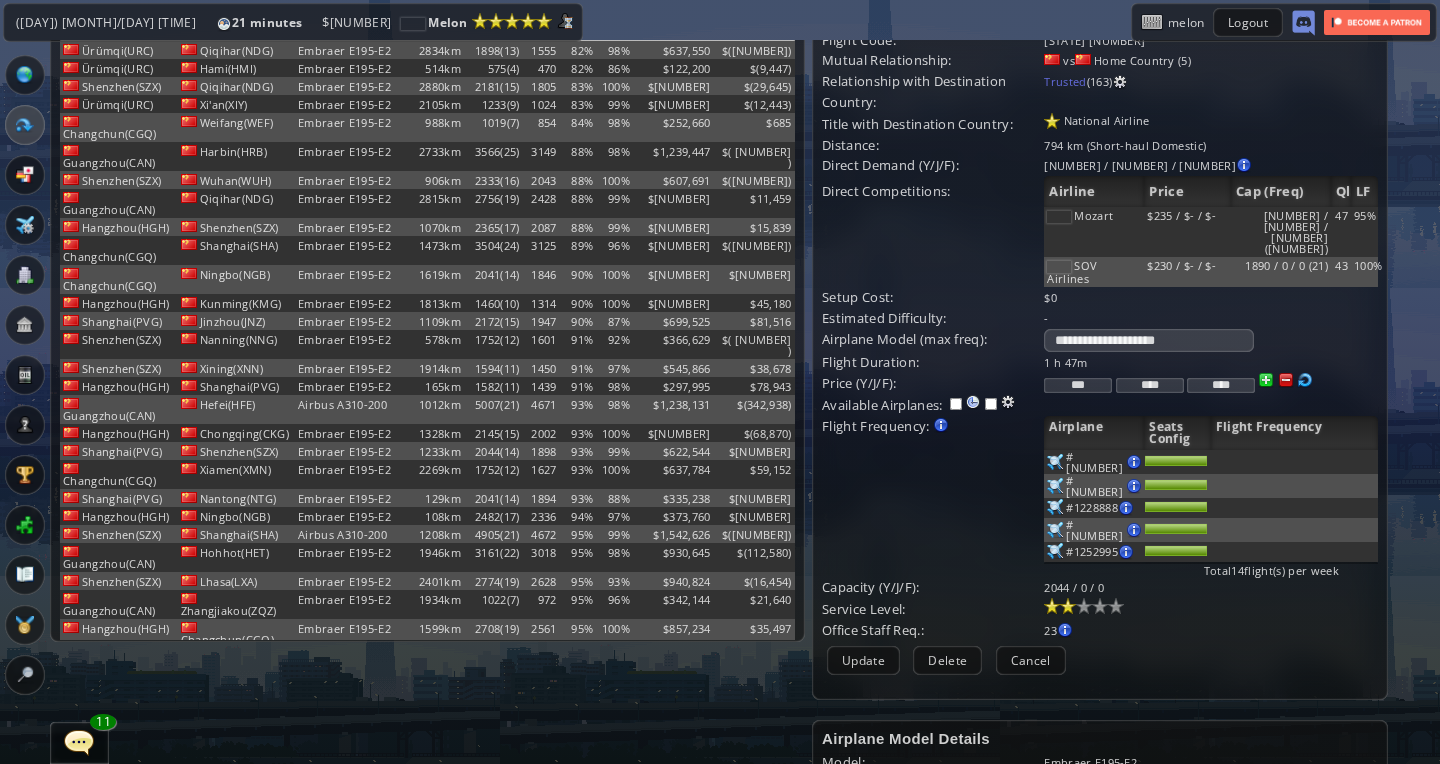 scroll, scrollTop: 86, scrollLeft: 0, axis: vertical 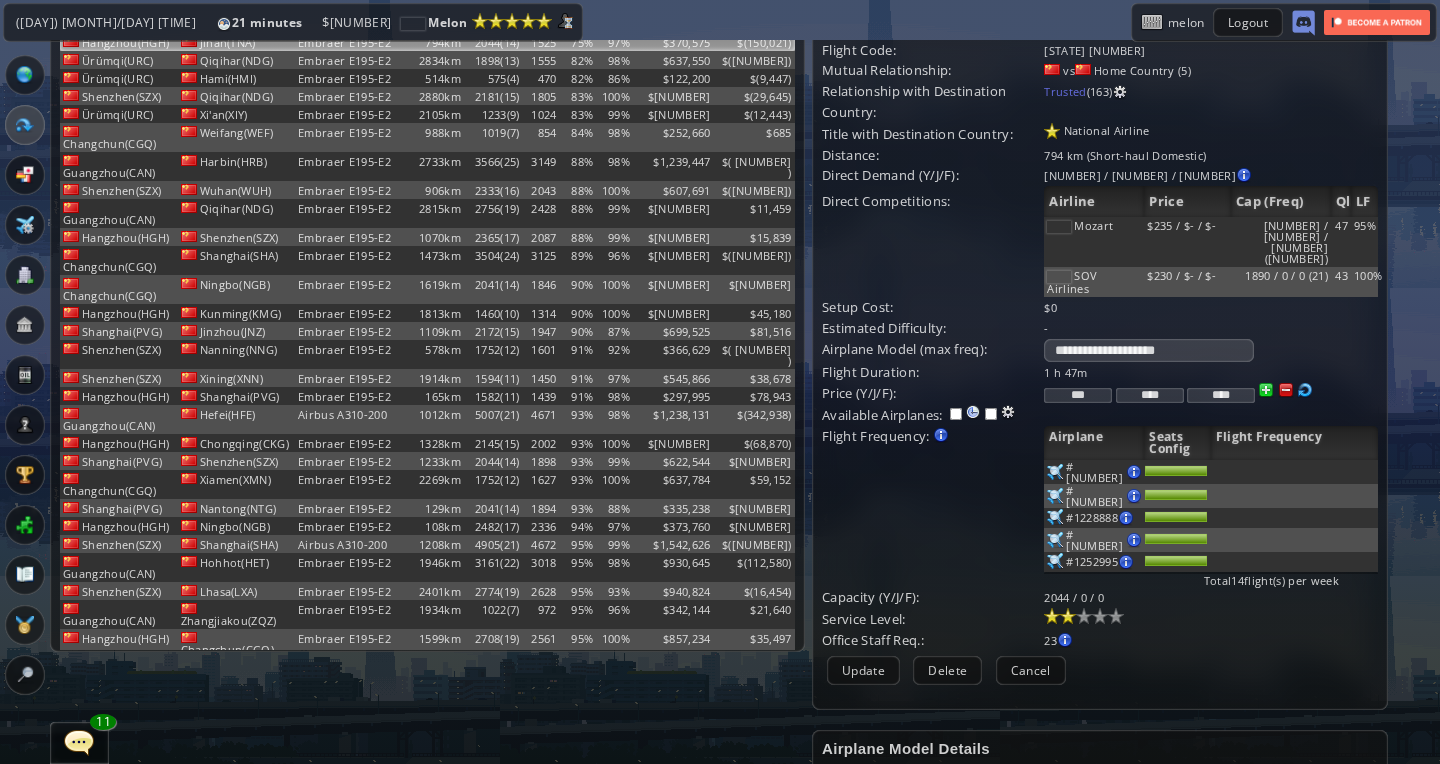 drag, startPoint x: 1081, startPoint y: 338, endPoint x: 1110, endPoint y: 338, distance: 29 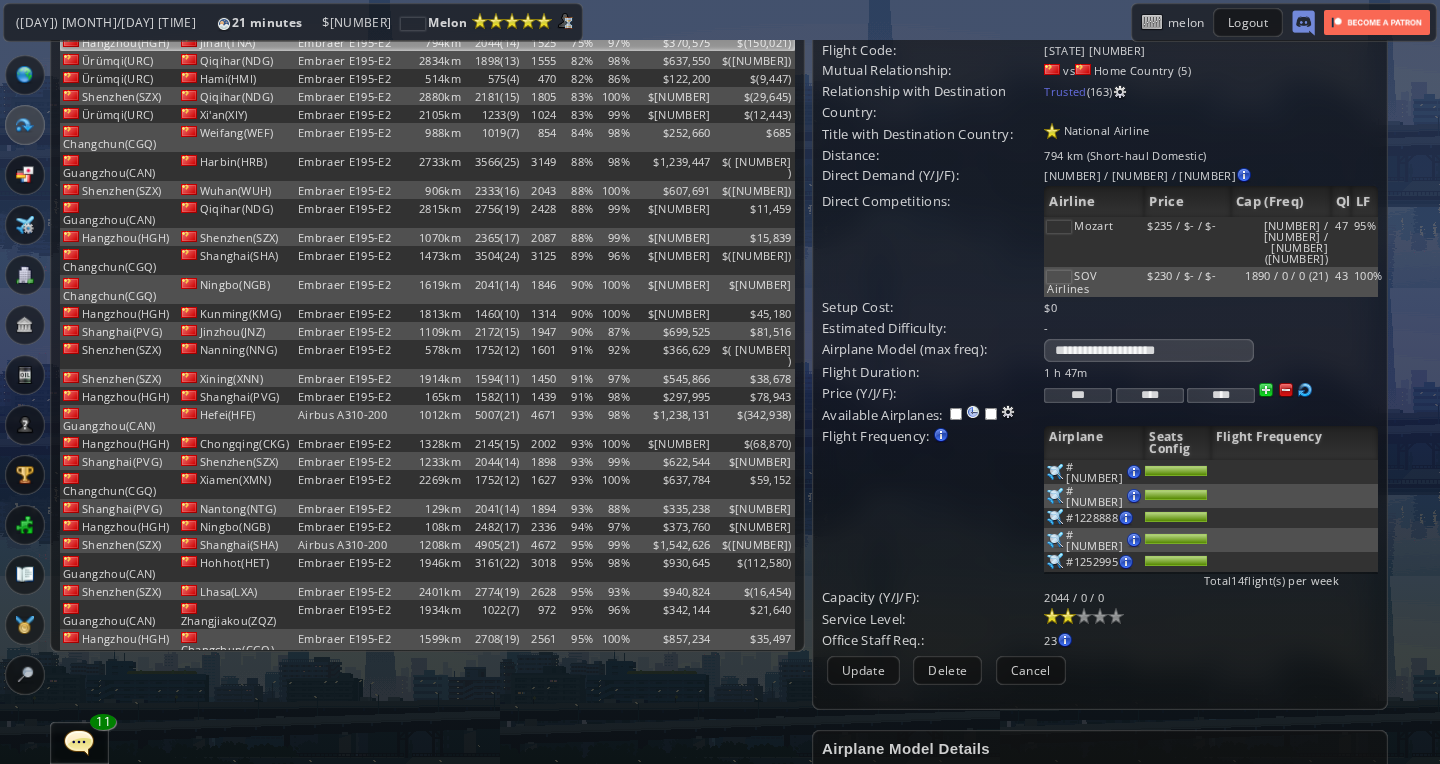 click on "***
****
****" at bounding box center [1210, 372] 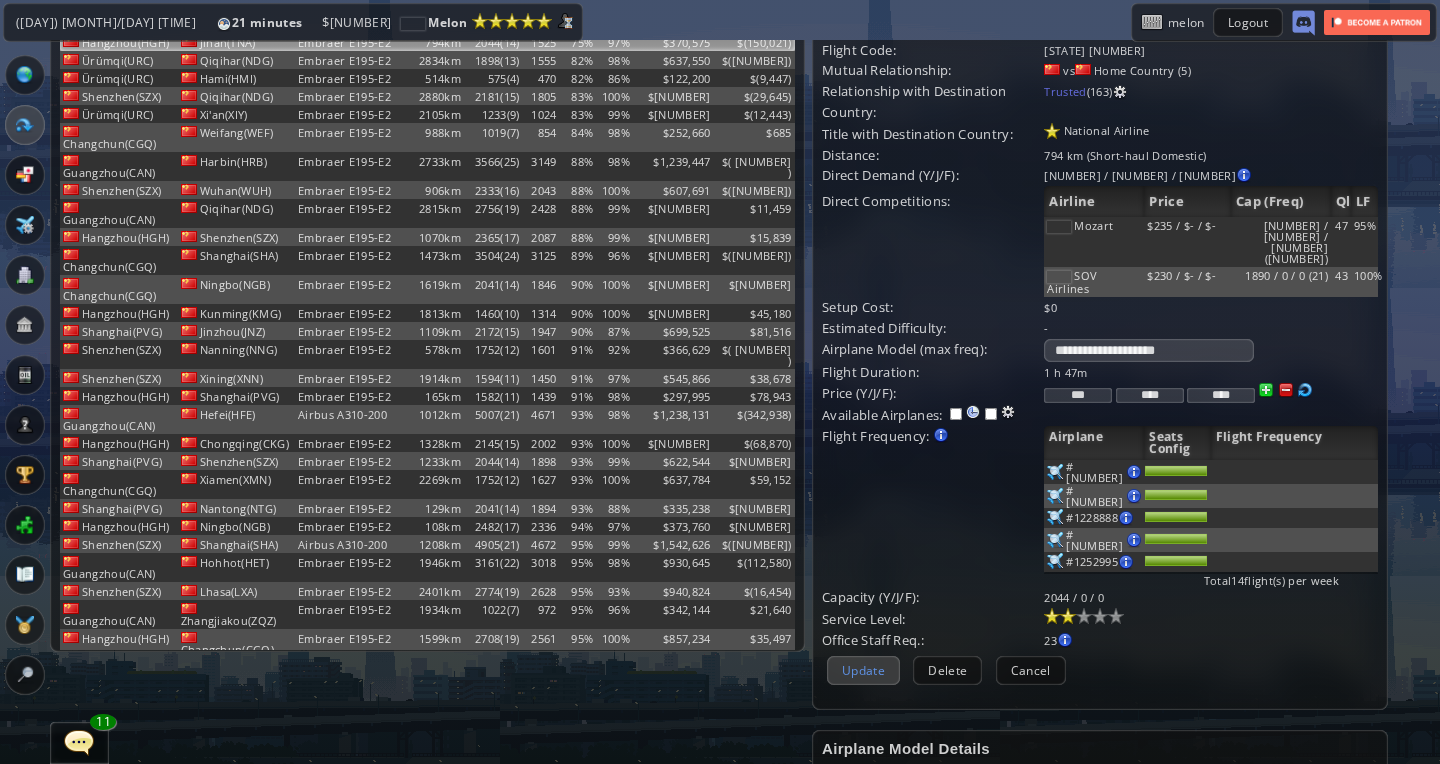 click on "Update" at bounding box center (863, 670) 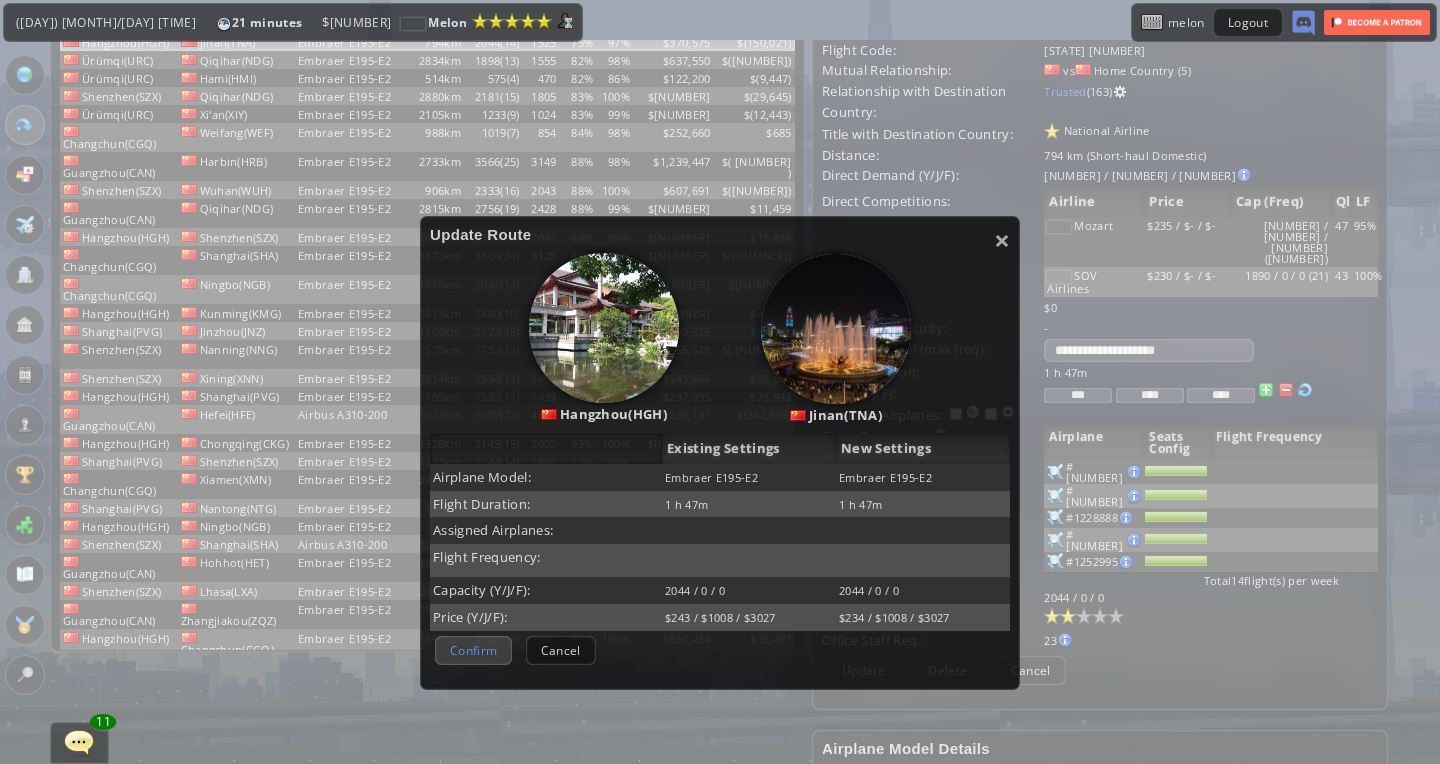 click on "Confirm" at bounding box center [473, 650] 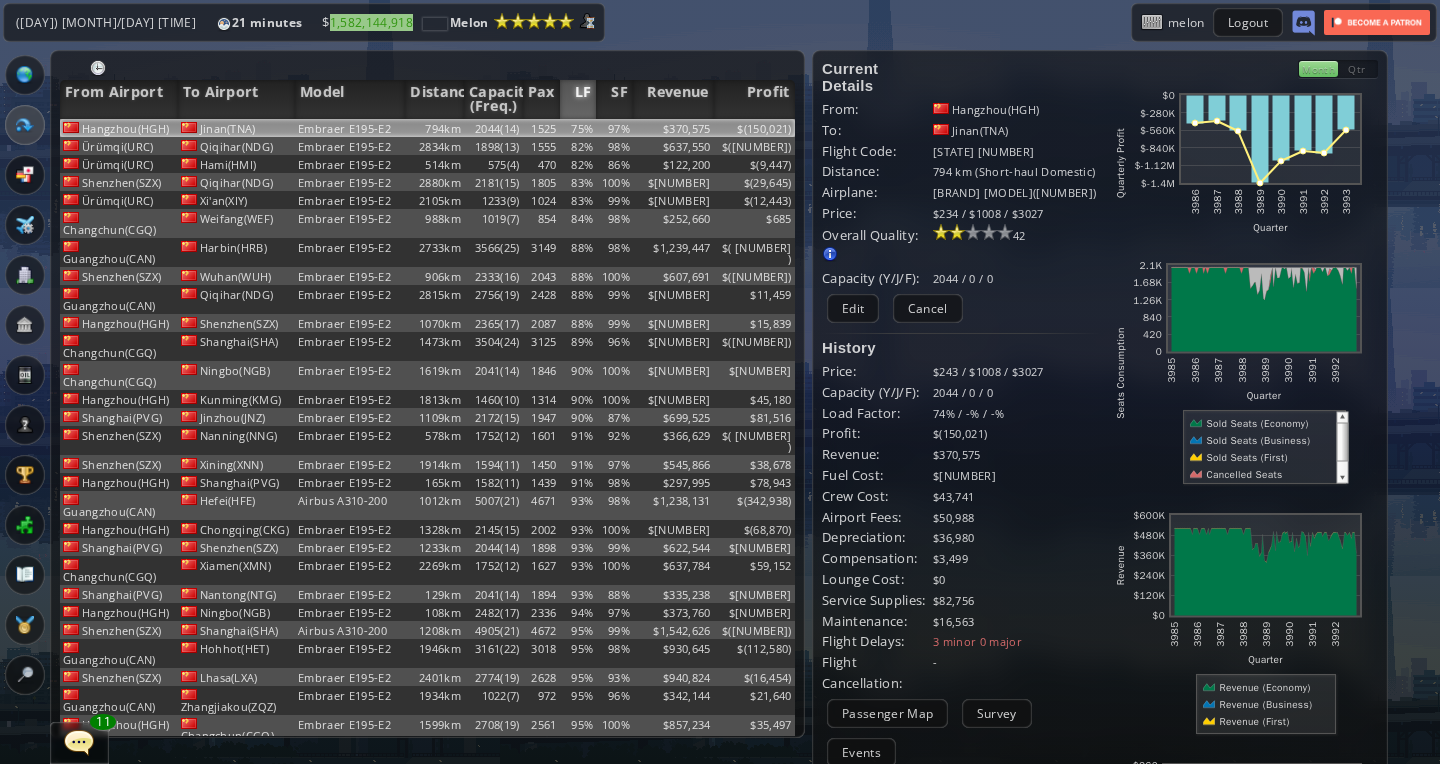 scroll, scrollTop: 0, scrollLeft: 0, axis: both 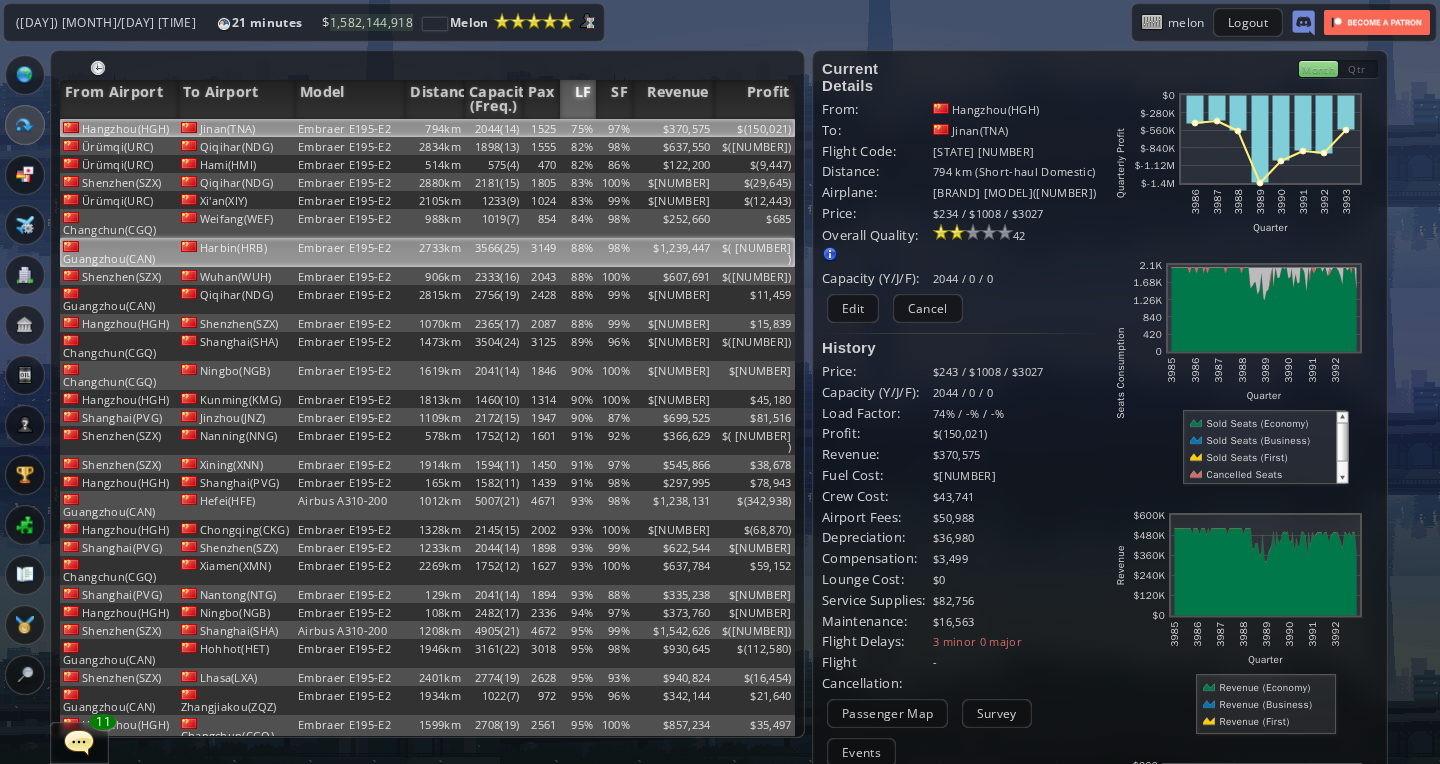 click on "Embraer E195-E2" at bounding box center [350, 128] 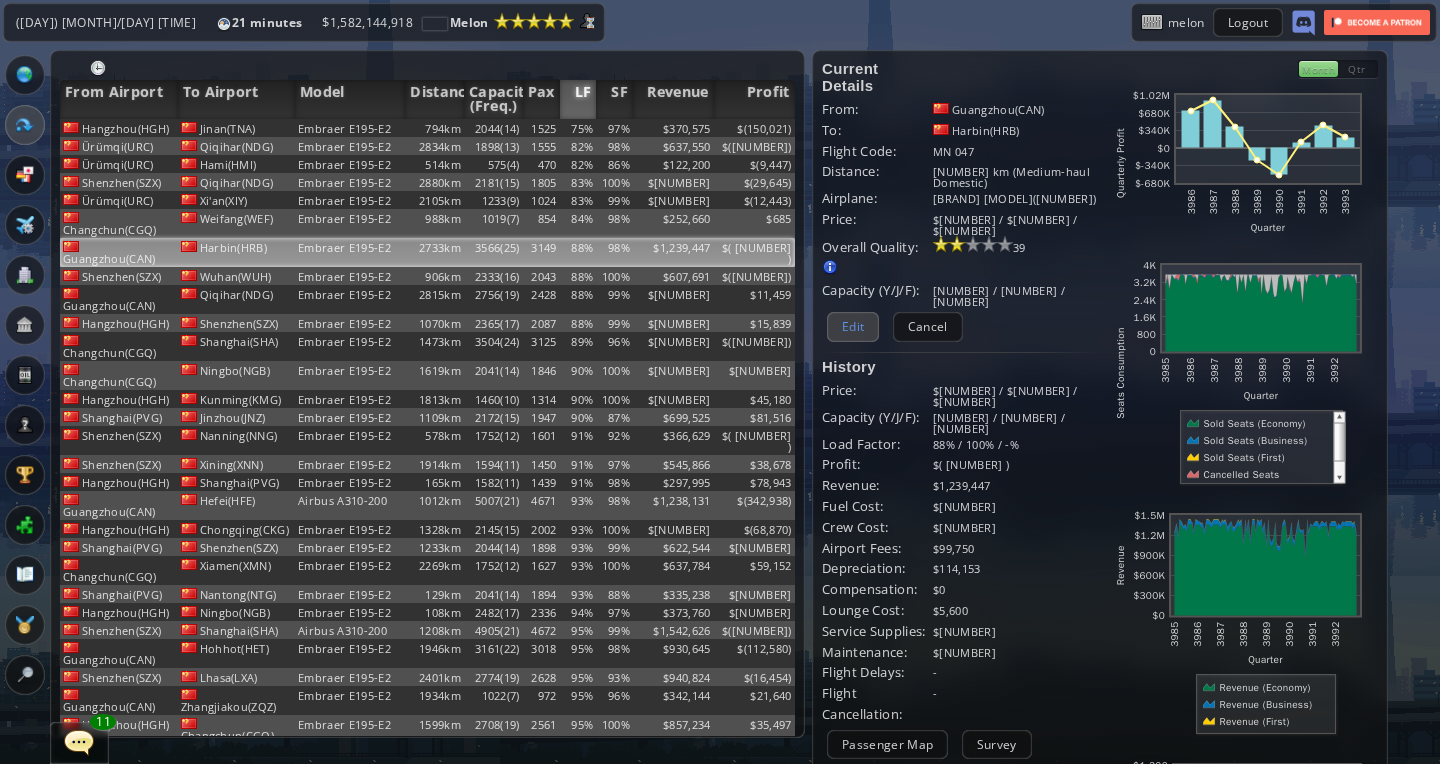 click on "Edit" at bounding box center (853, 326) 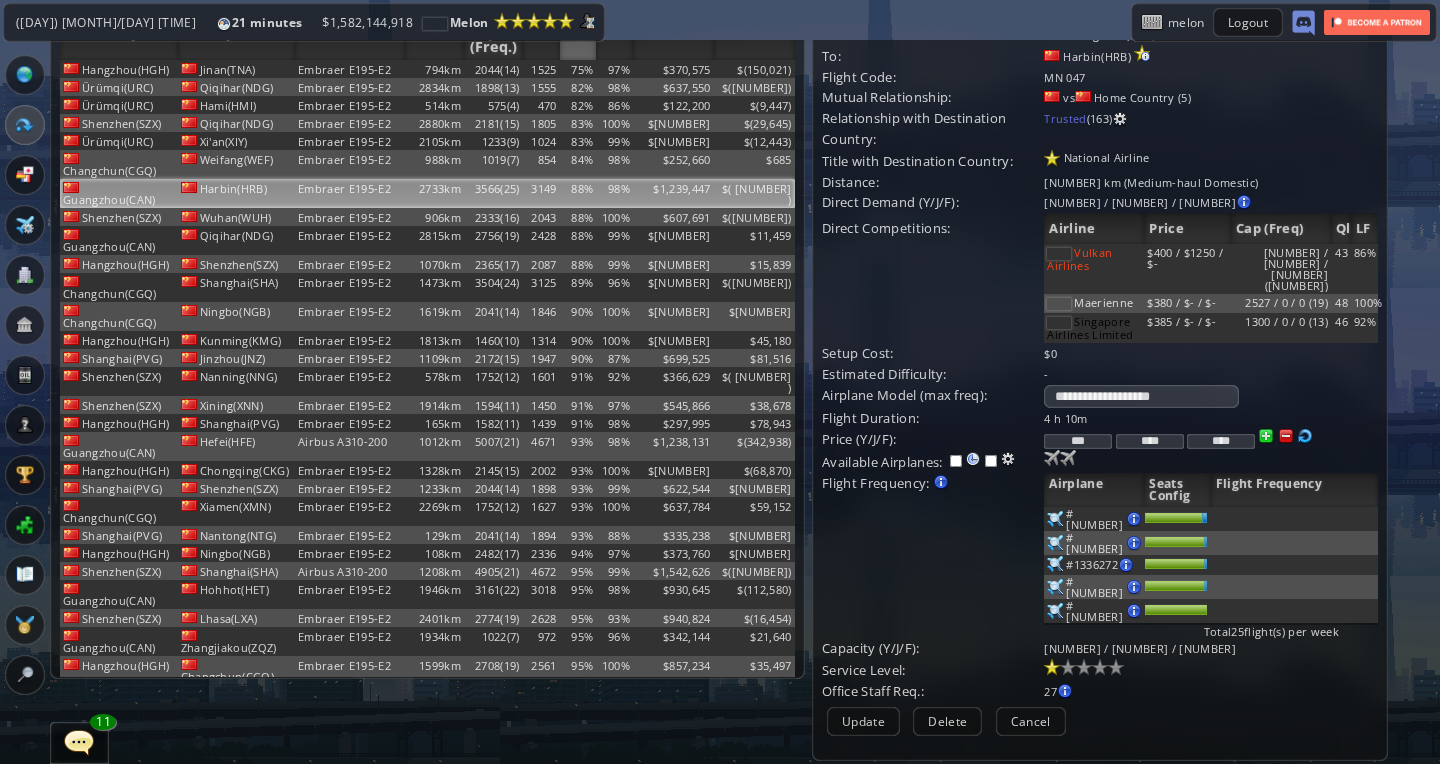 scroll, scrollTop: 61, scrollLeft: 0, axis: vertical 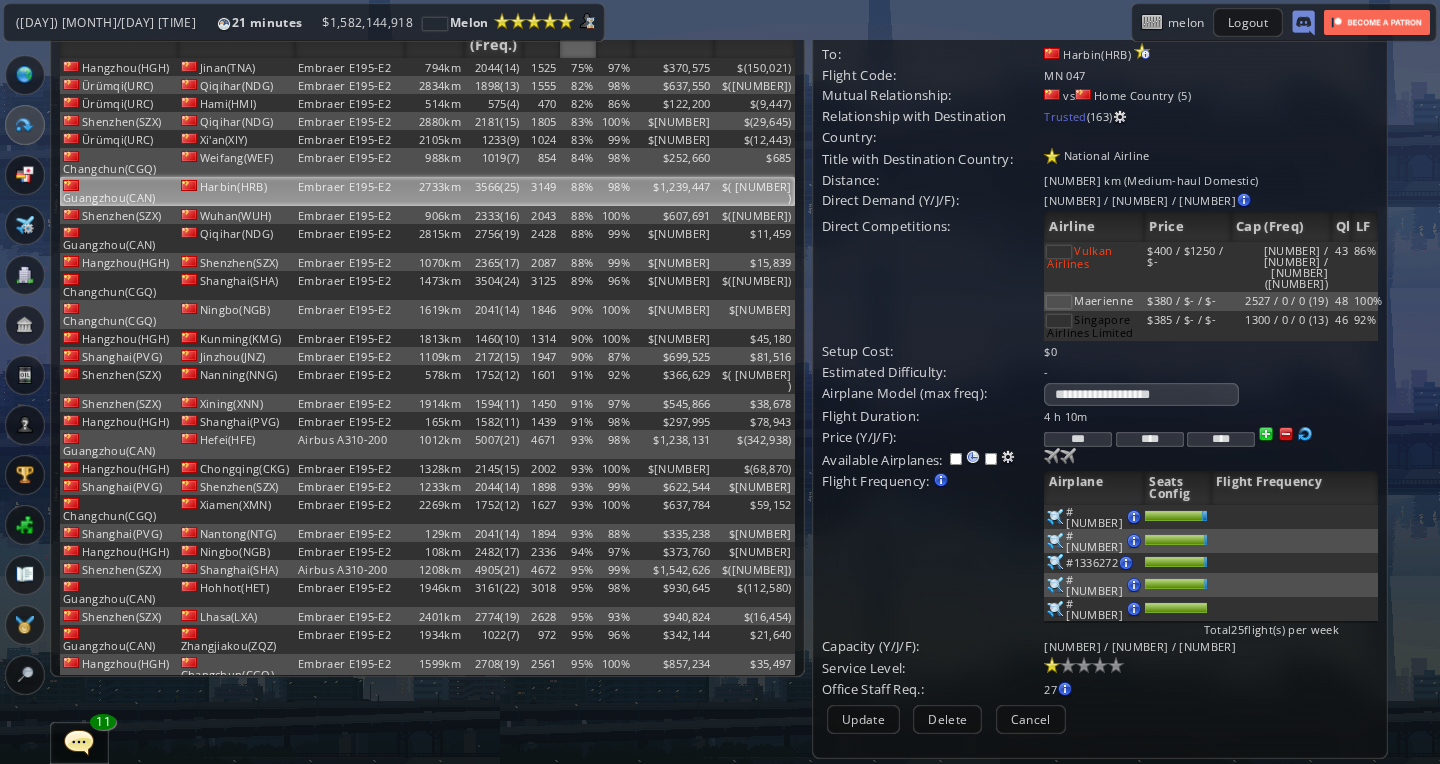 click at bounding box center (1055, 517) 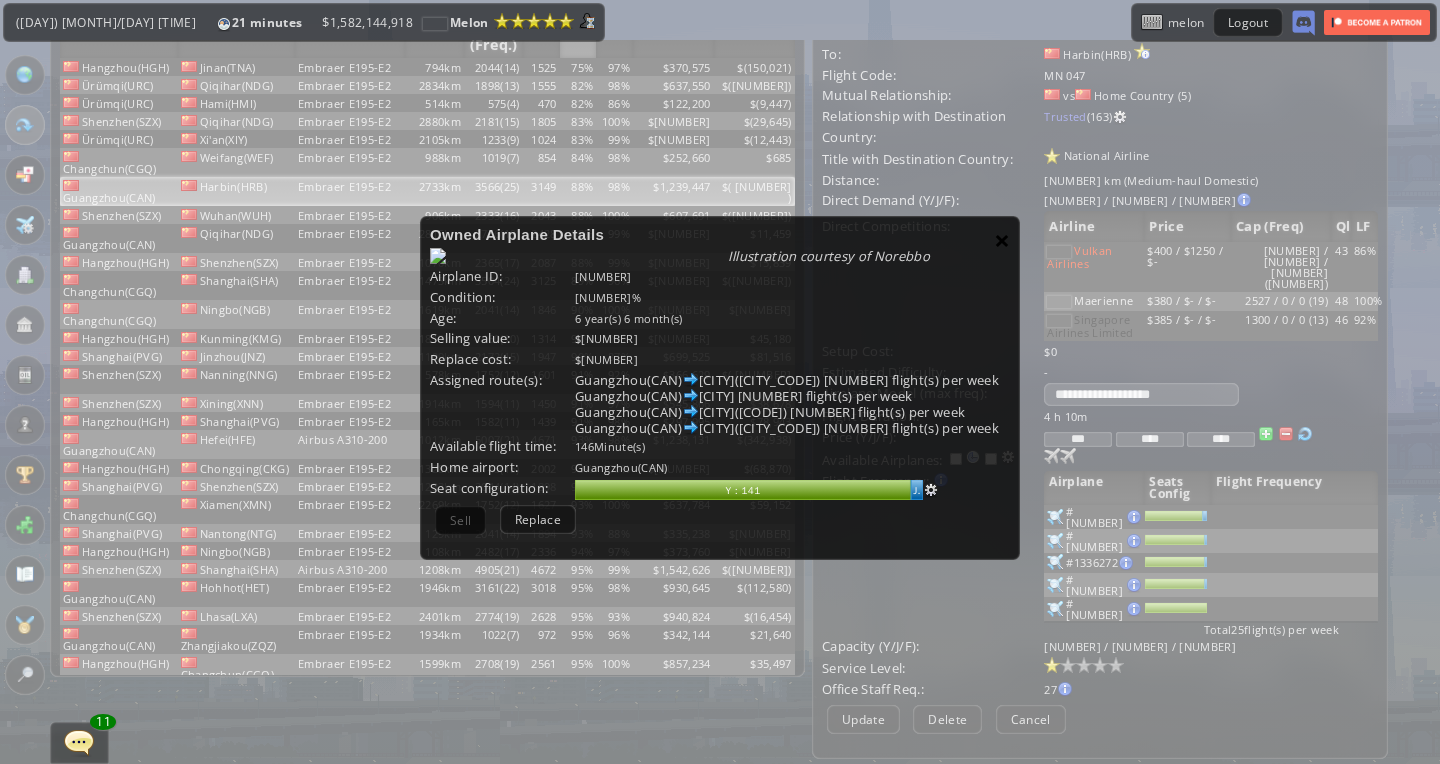 click on "×" at bounding box center [1002, 240] 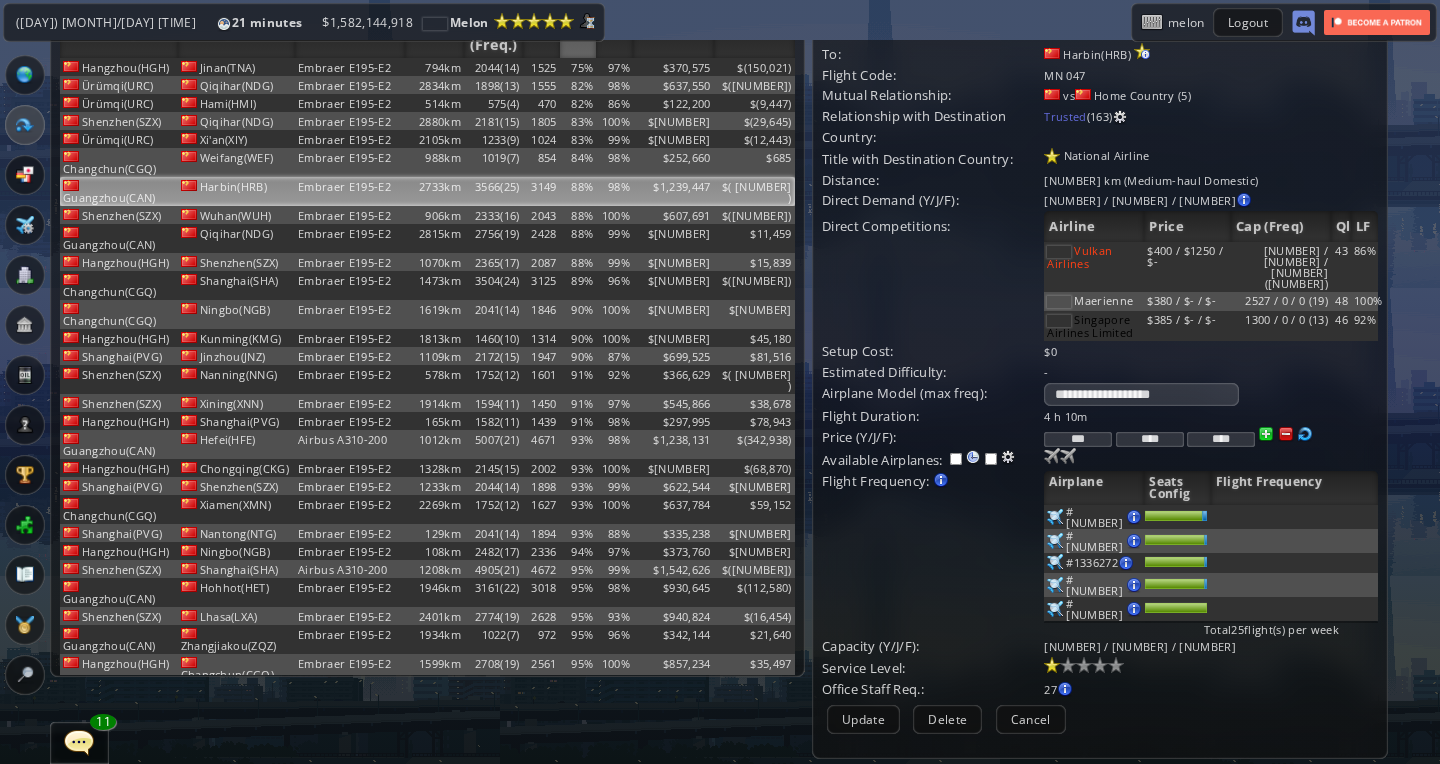 drag, startPoint x: 1083, startPoint y: 405, endPoint x: 1119, endPoint y: 406, distance: 36.013885 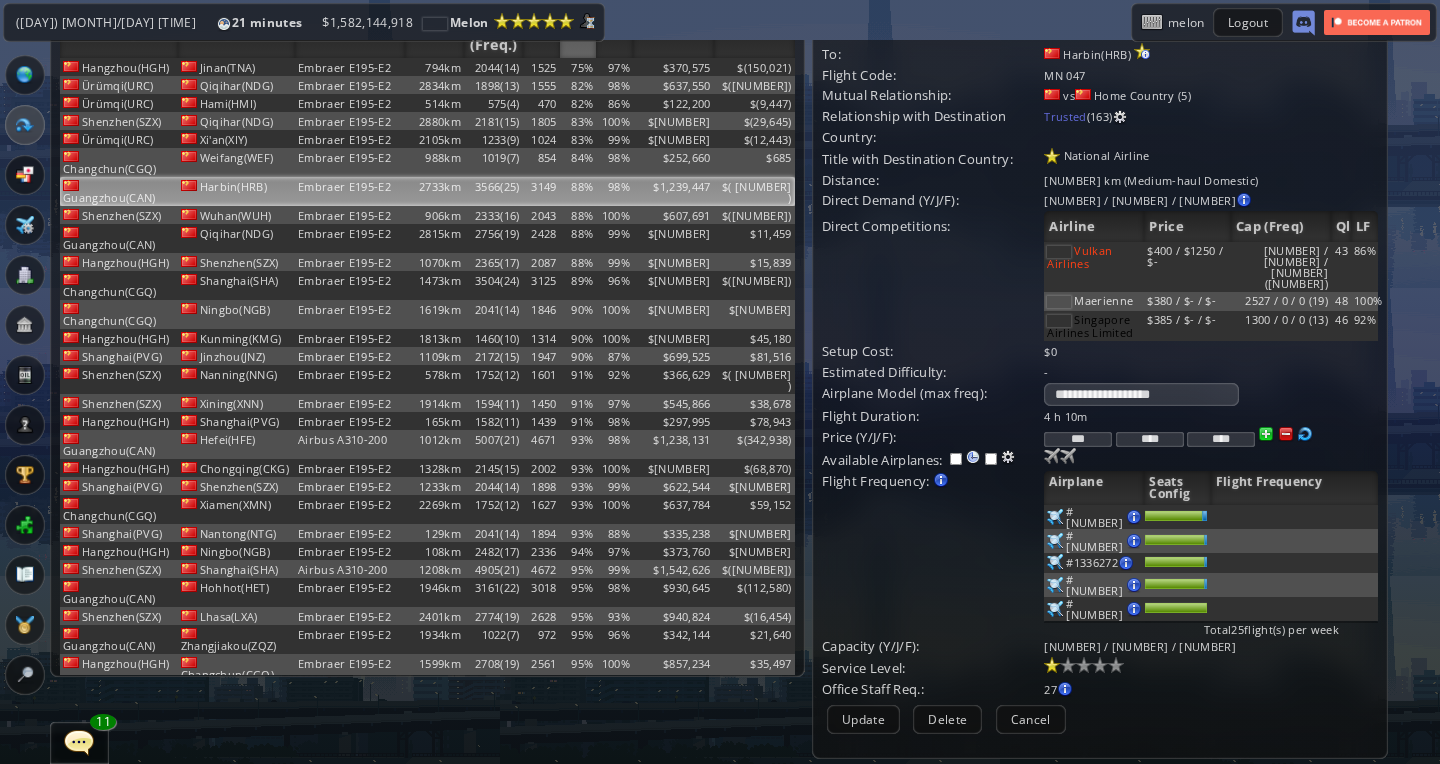 click on "***
****
****" at bounding box center [1210, 416] 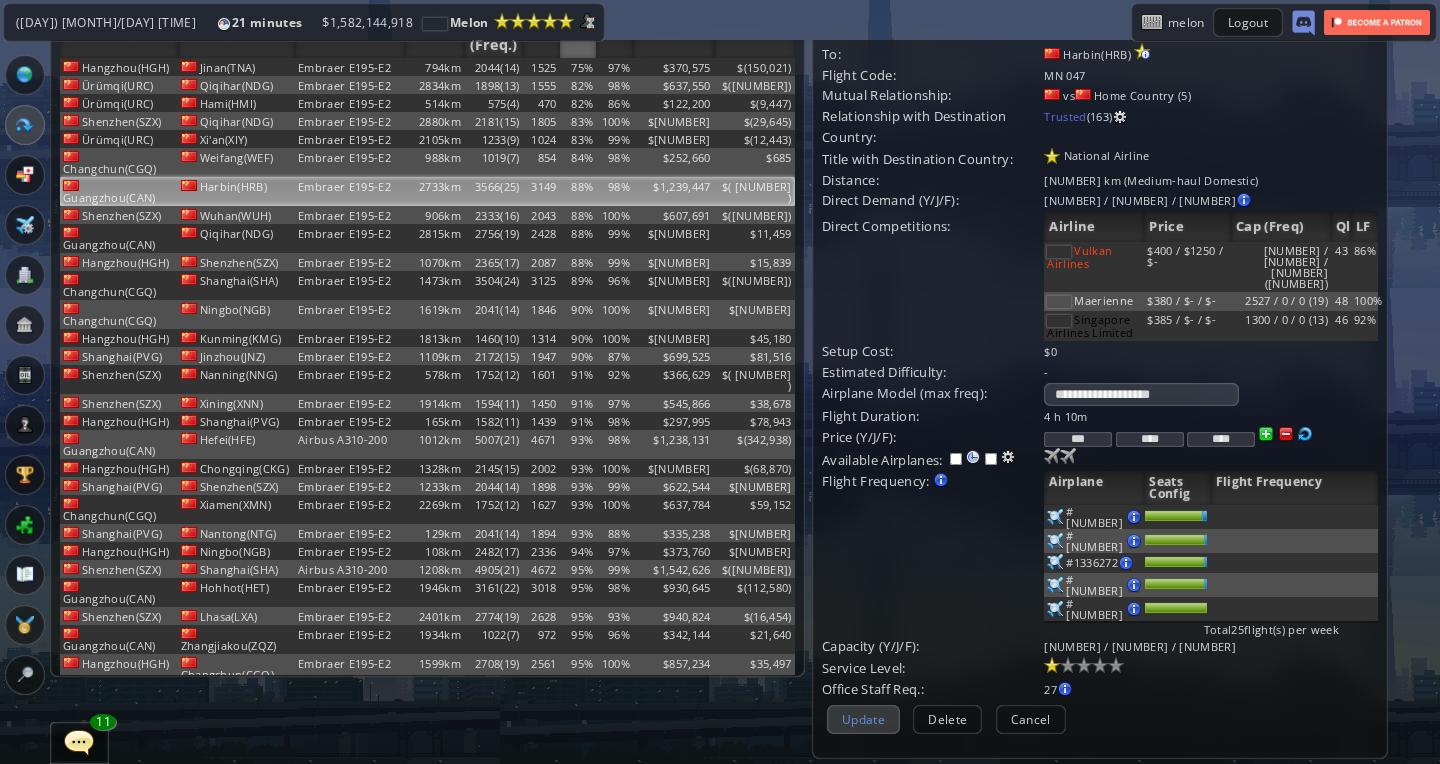click on "Update" at bounding box center [863, 719] 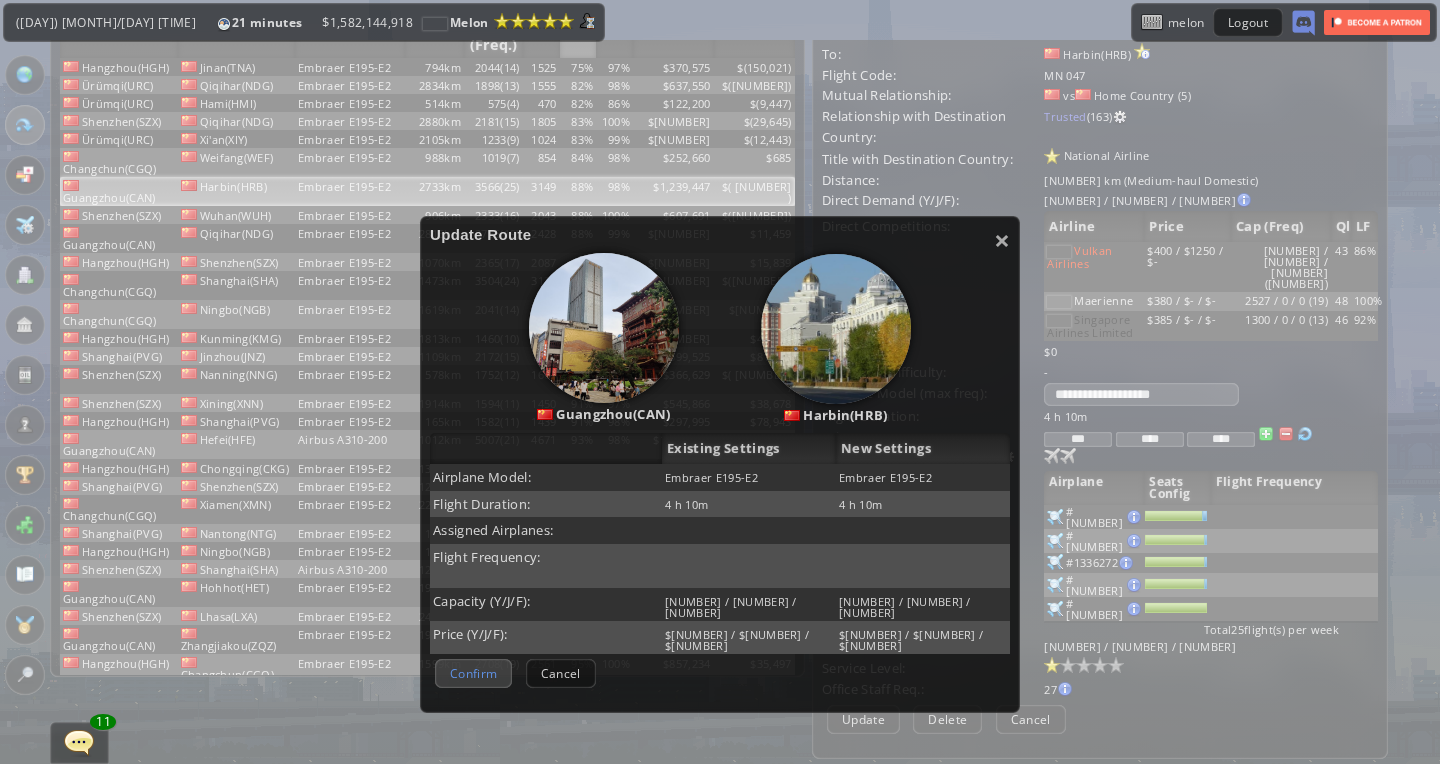 click on "Confirm" at bounding box center [473, 673] 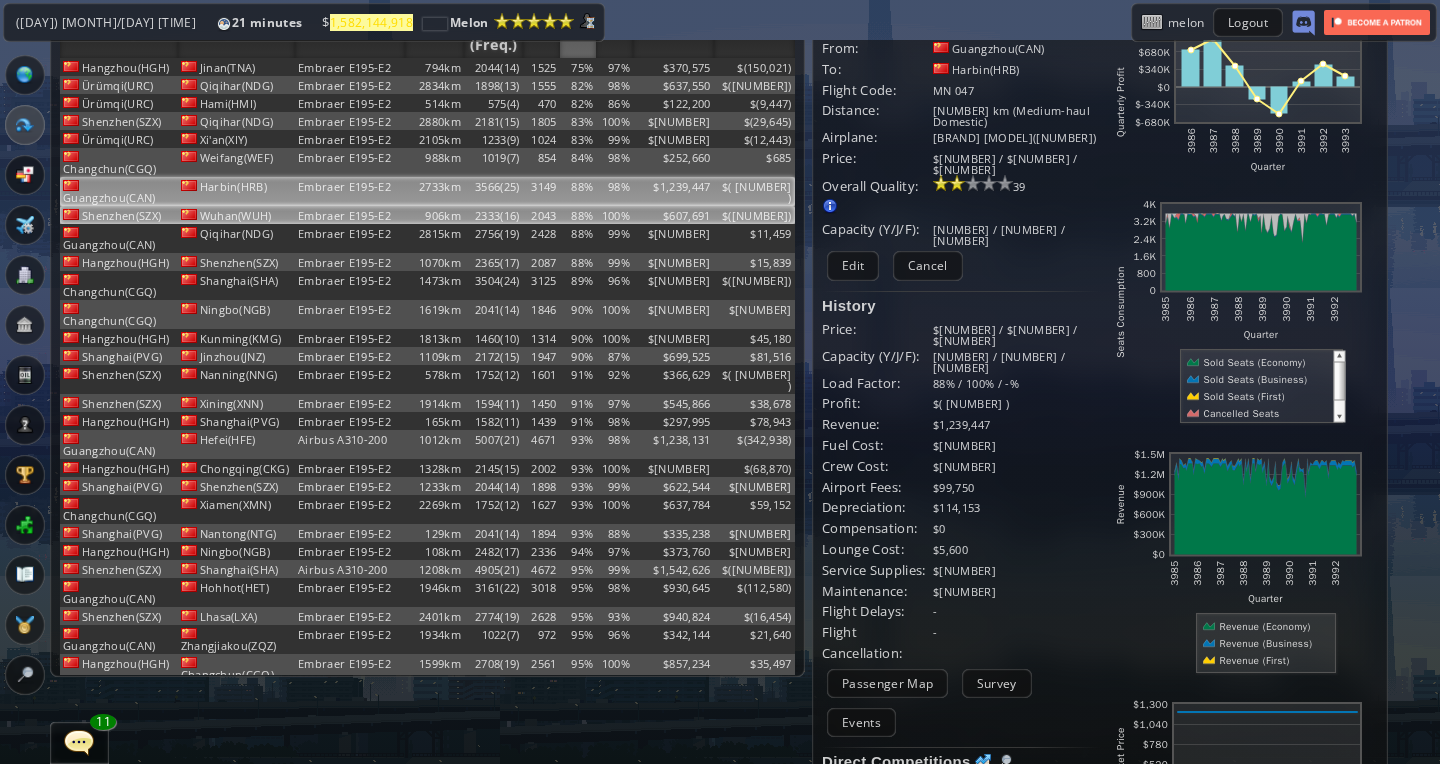click on "Embraer E195-E2" at bounding box center [350, 67] 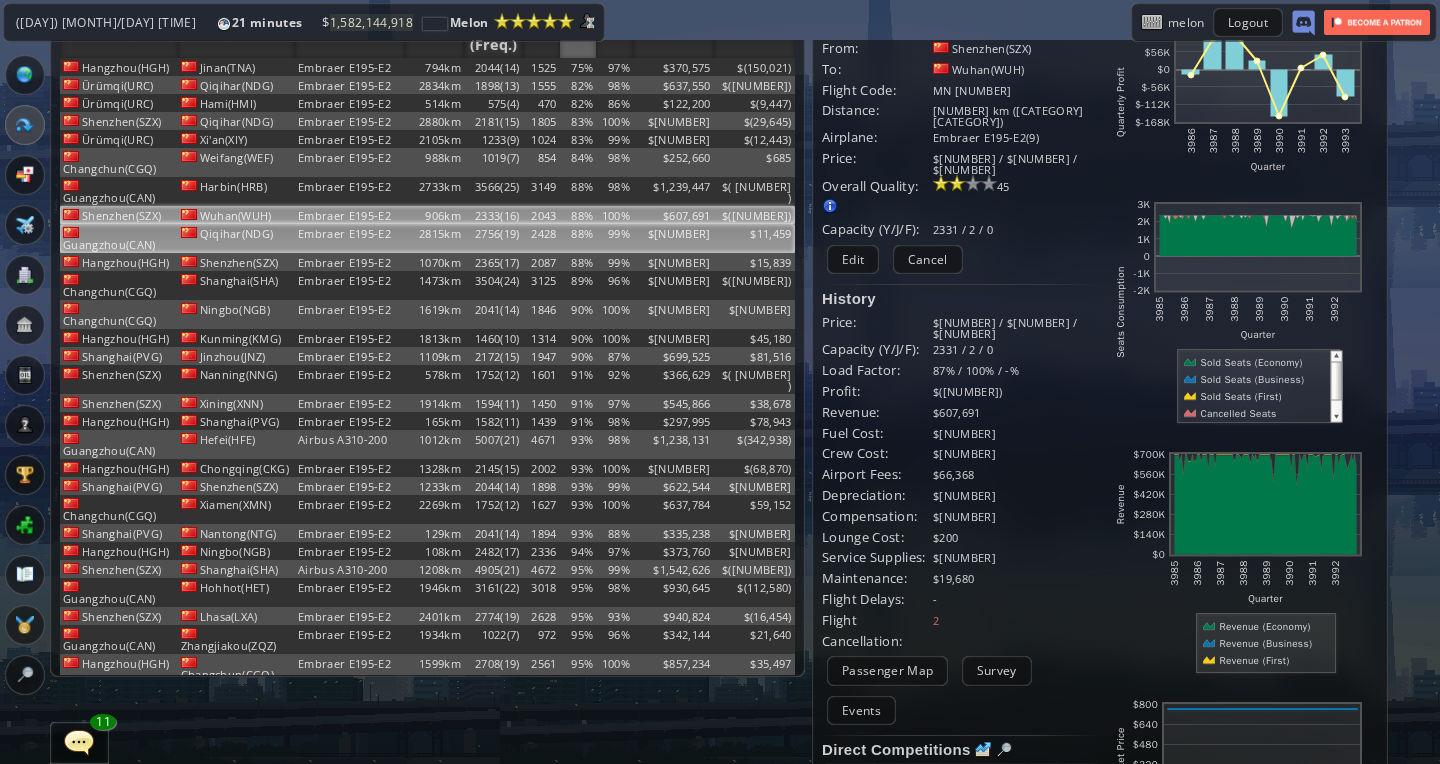 click on "Embraer E195-E2" at bounding box center [350, 67] 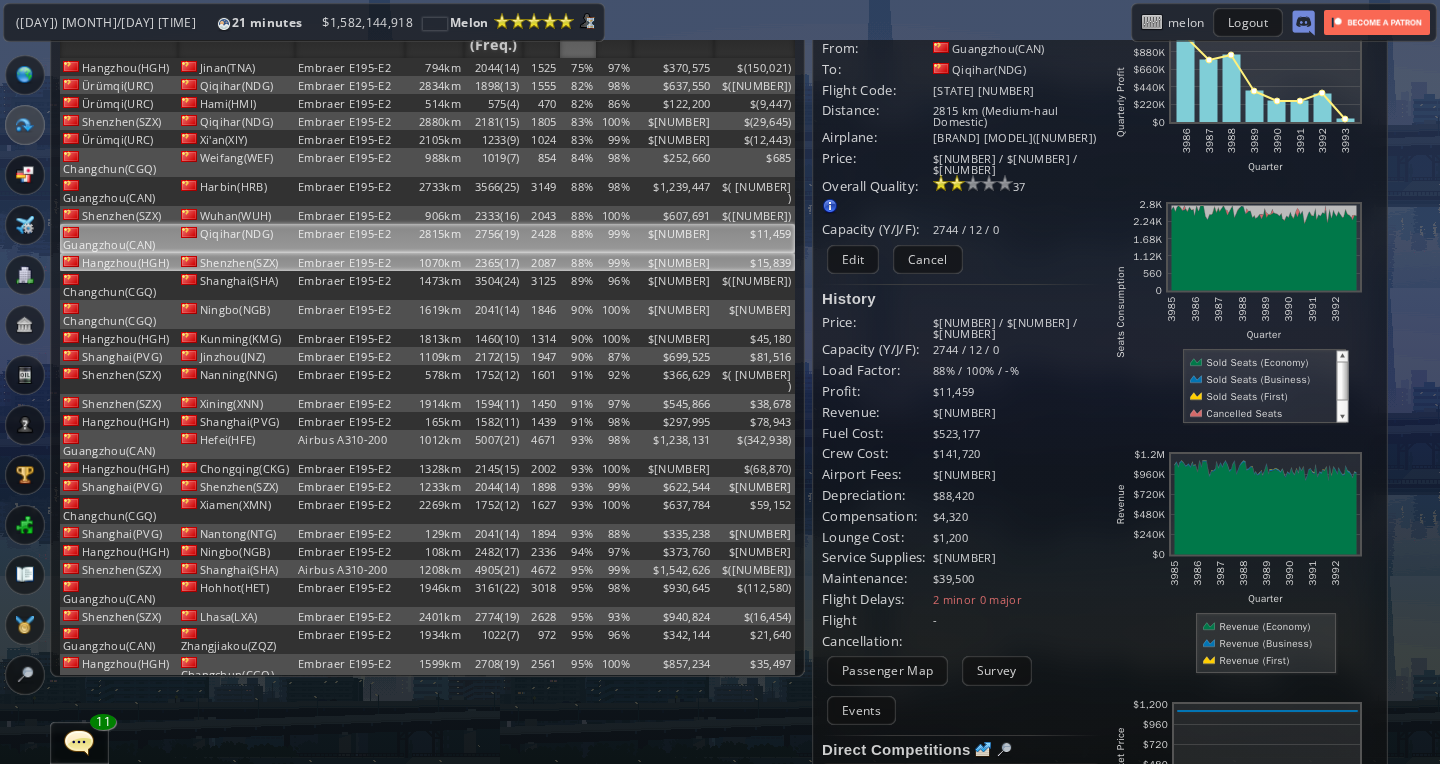 click on "Embraer E195-E2" at bounding box center [350, 67] 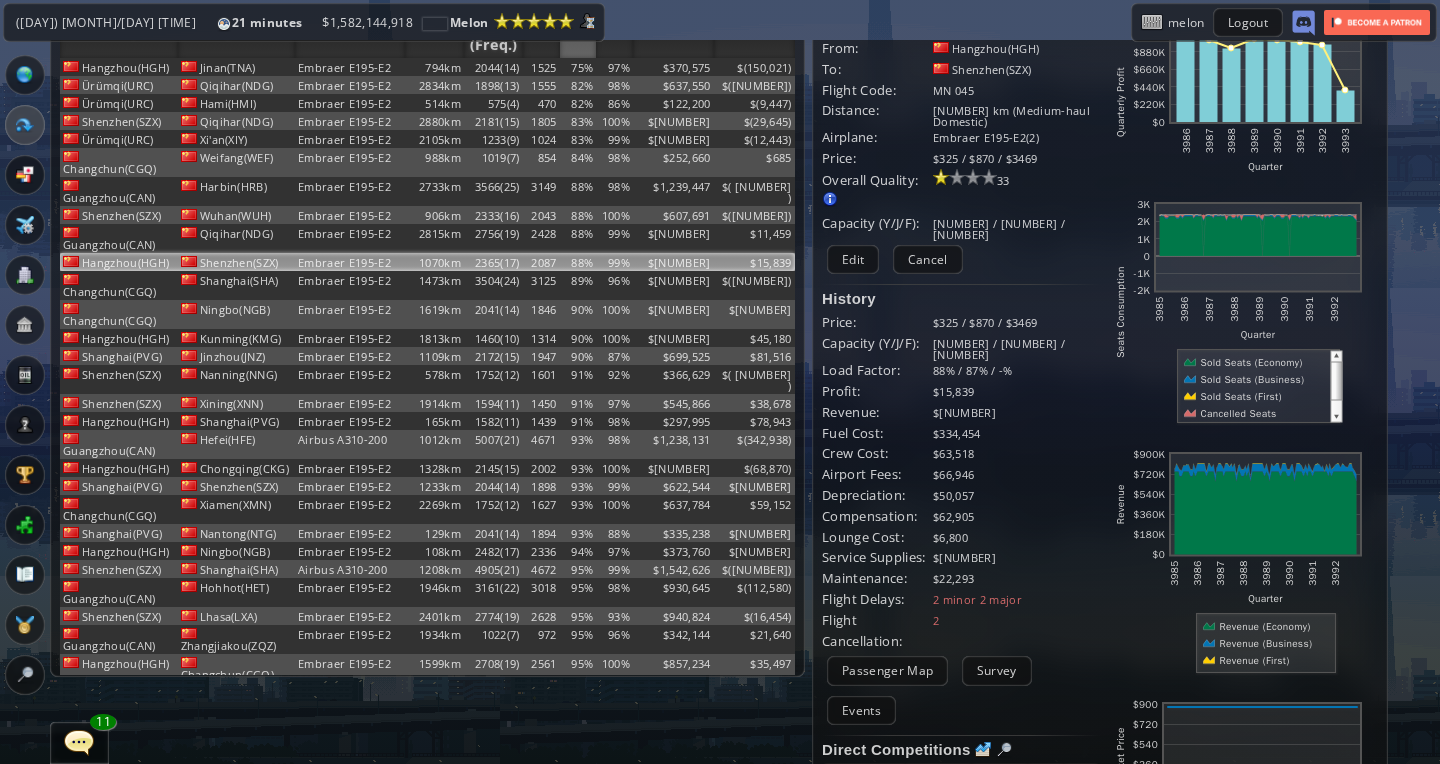 click on "2087" at bounding box center (541, 262) 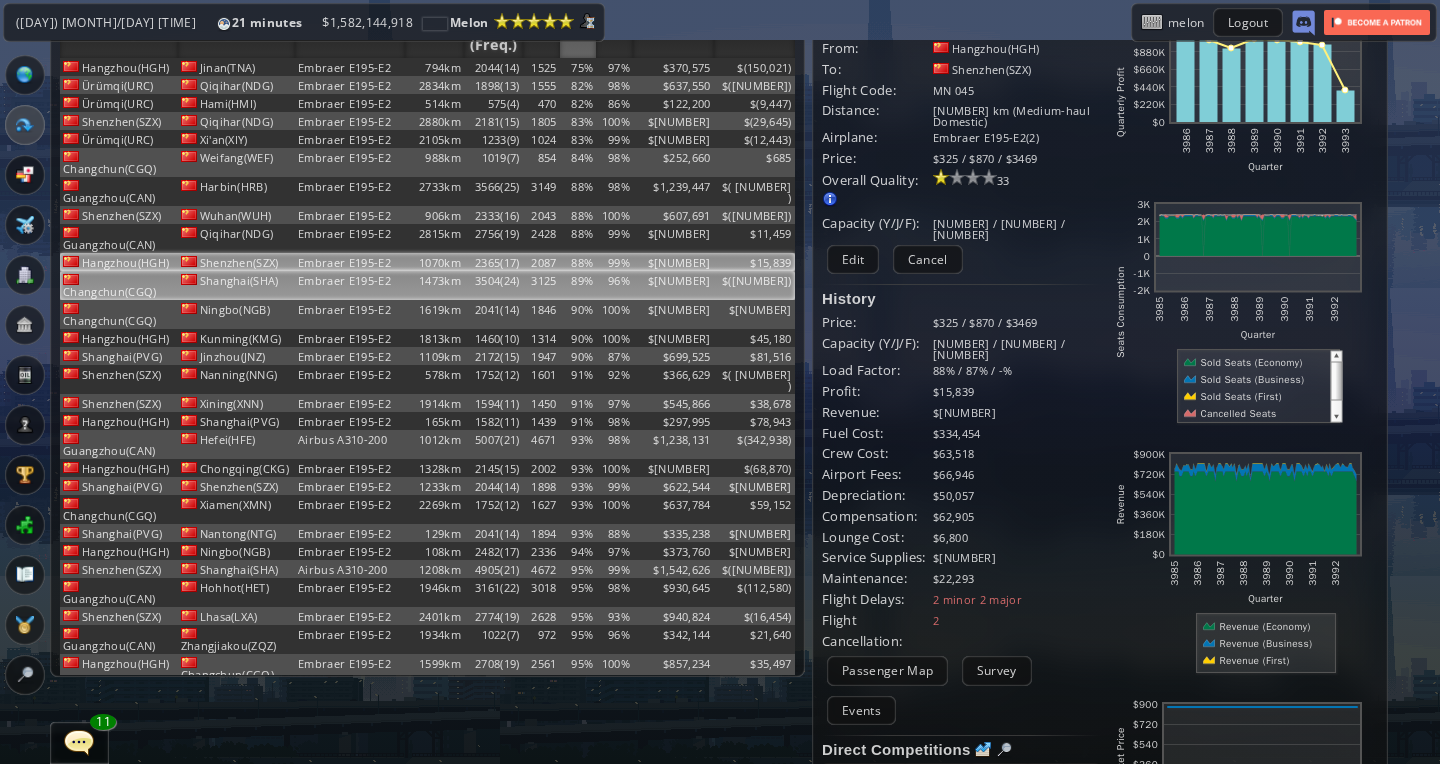click on "3125" at bounding box center [541, 67] 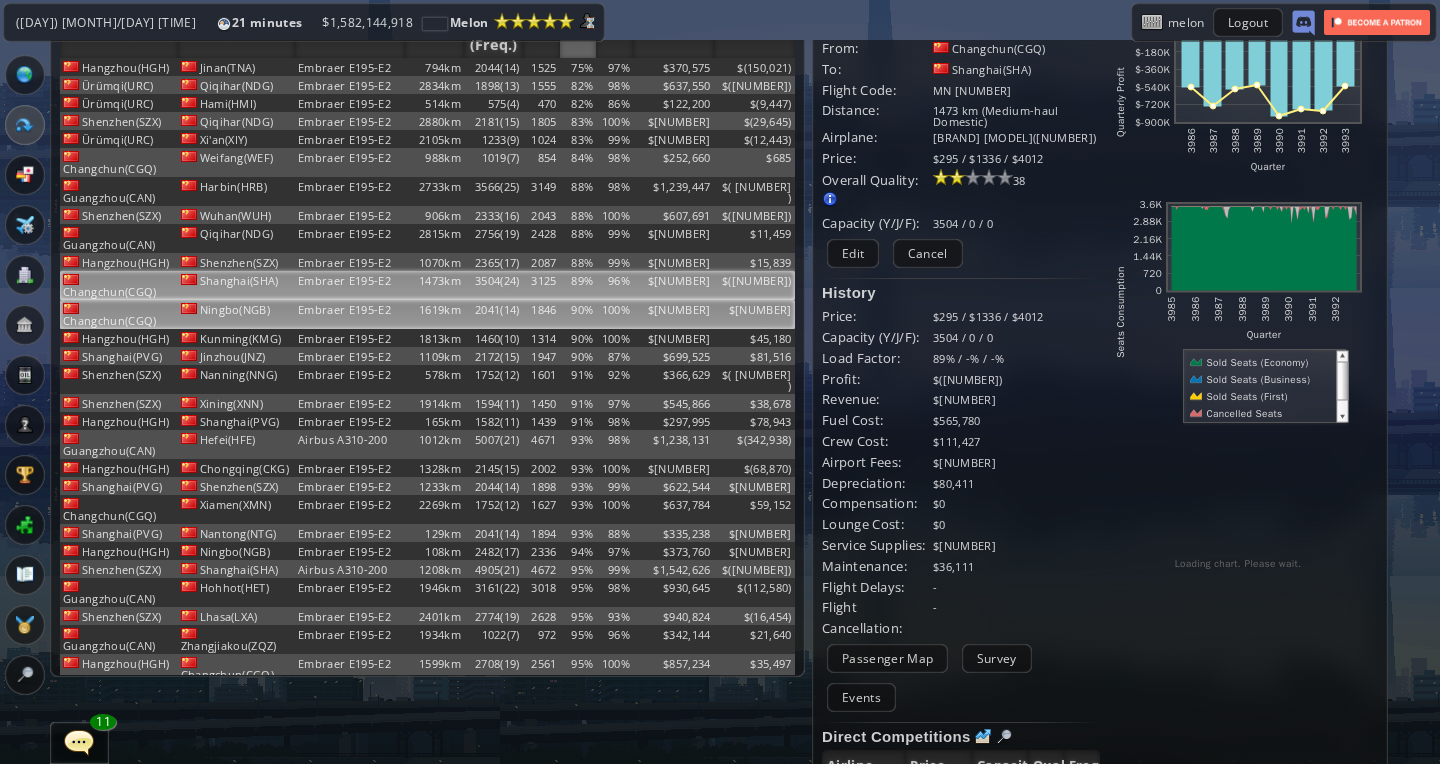 click on "1846" at bounding box center [541, 67] 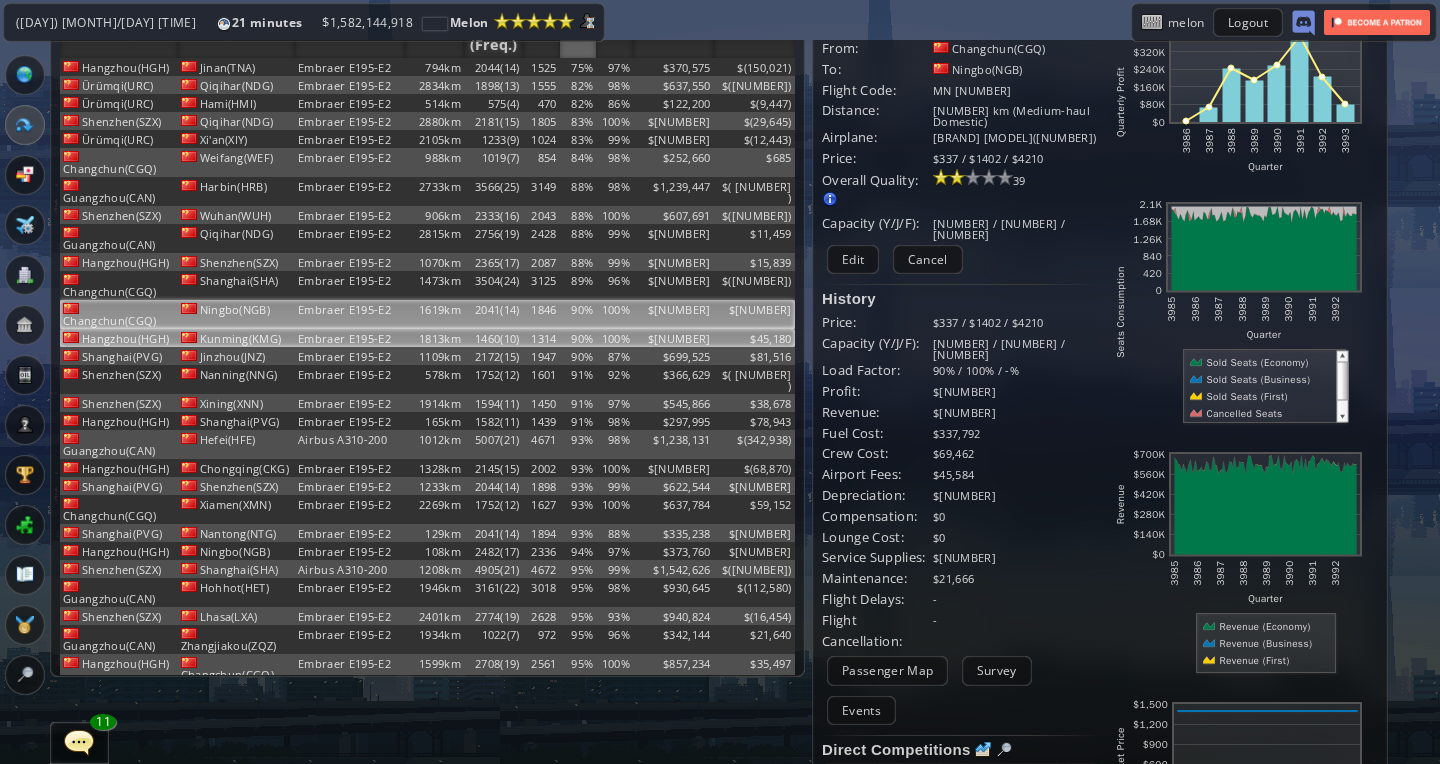 click on "1314" at bounding box center [541, 67] 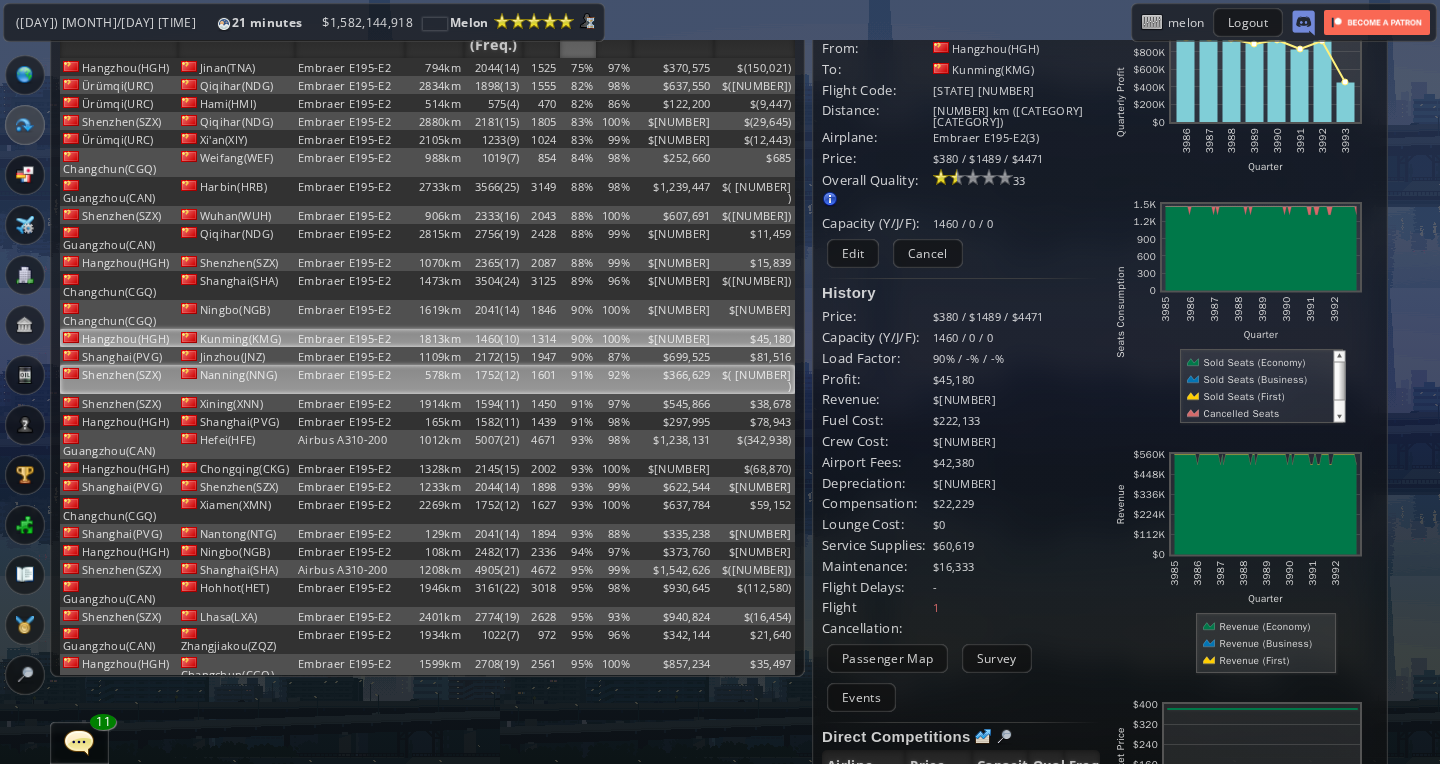 click on "1752(12)" at bounding box center (493, 67) 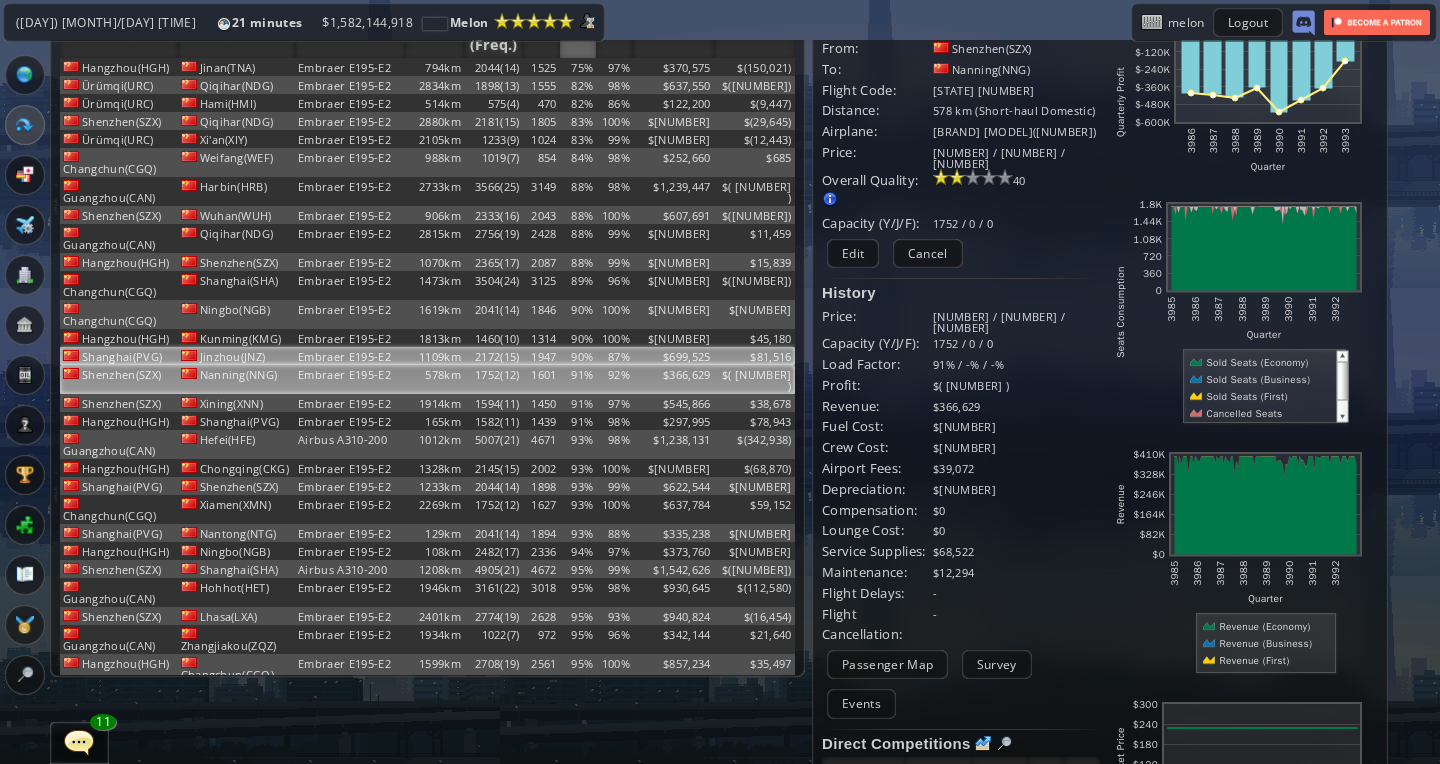 click on "2172(15)" at bounding box center [493, 67] 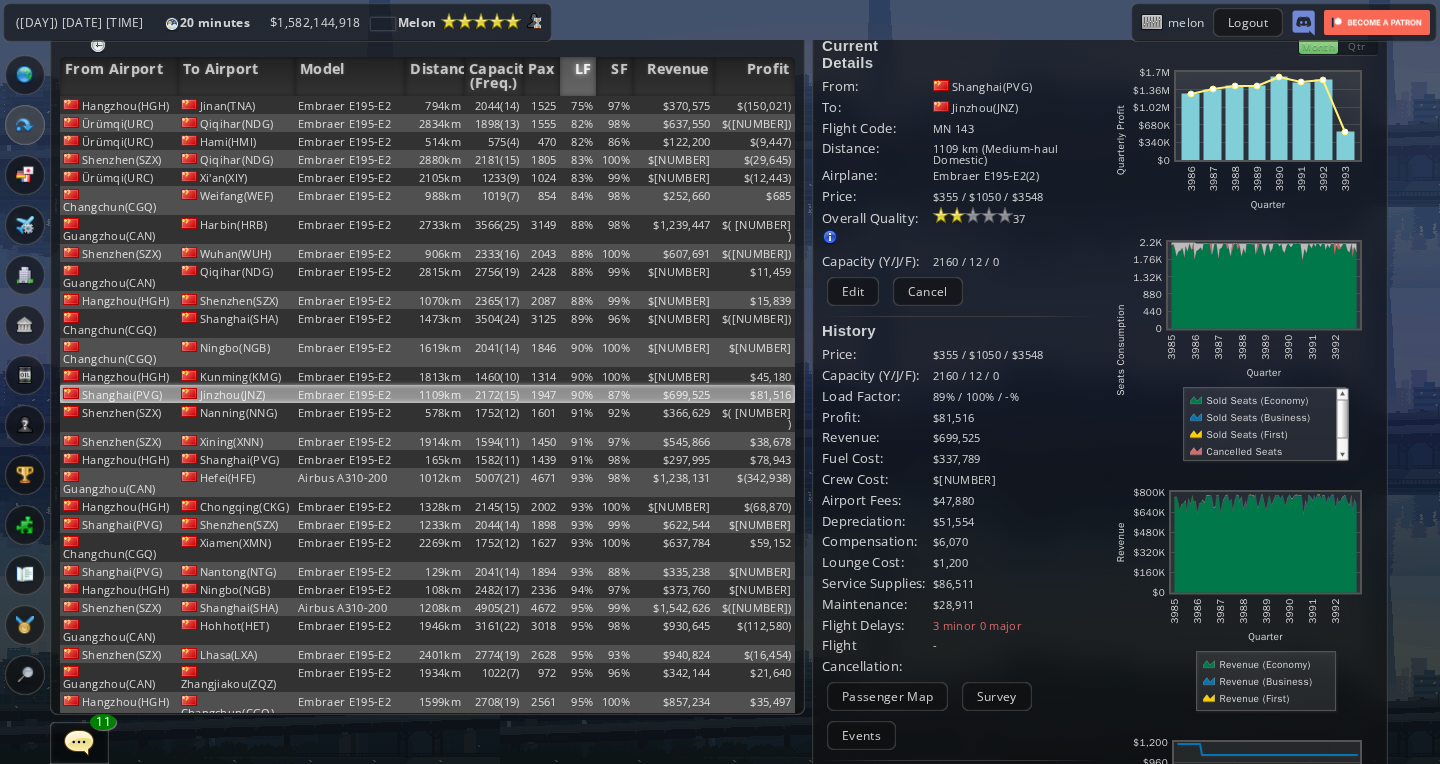 scroll, scrollTop: 47, scrollLeft: 0, axis: vertical 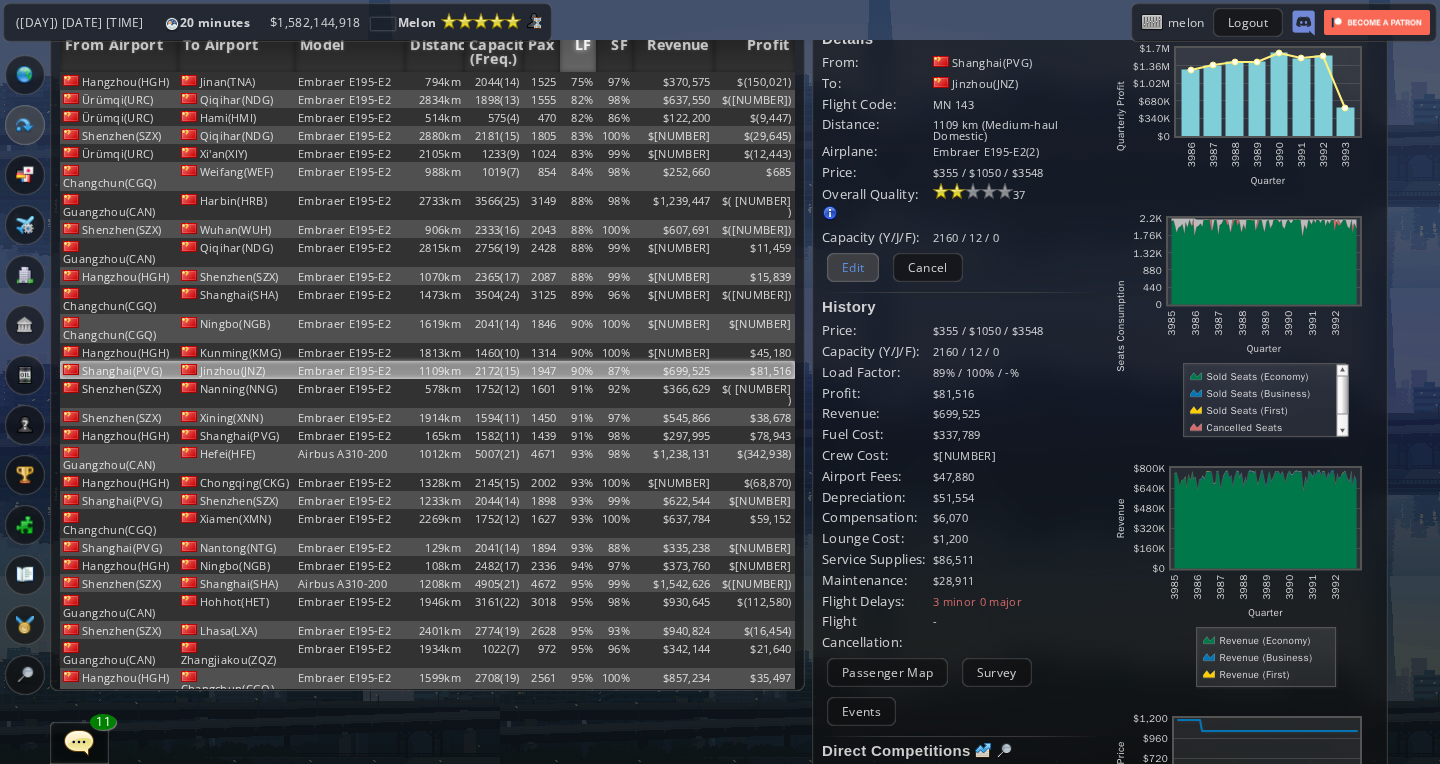 click on "Edit" at bounding box center (853, 267) 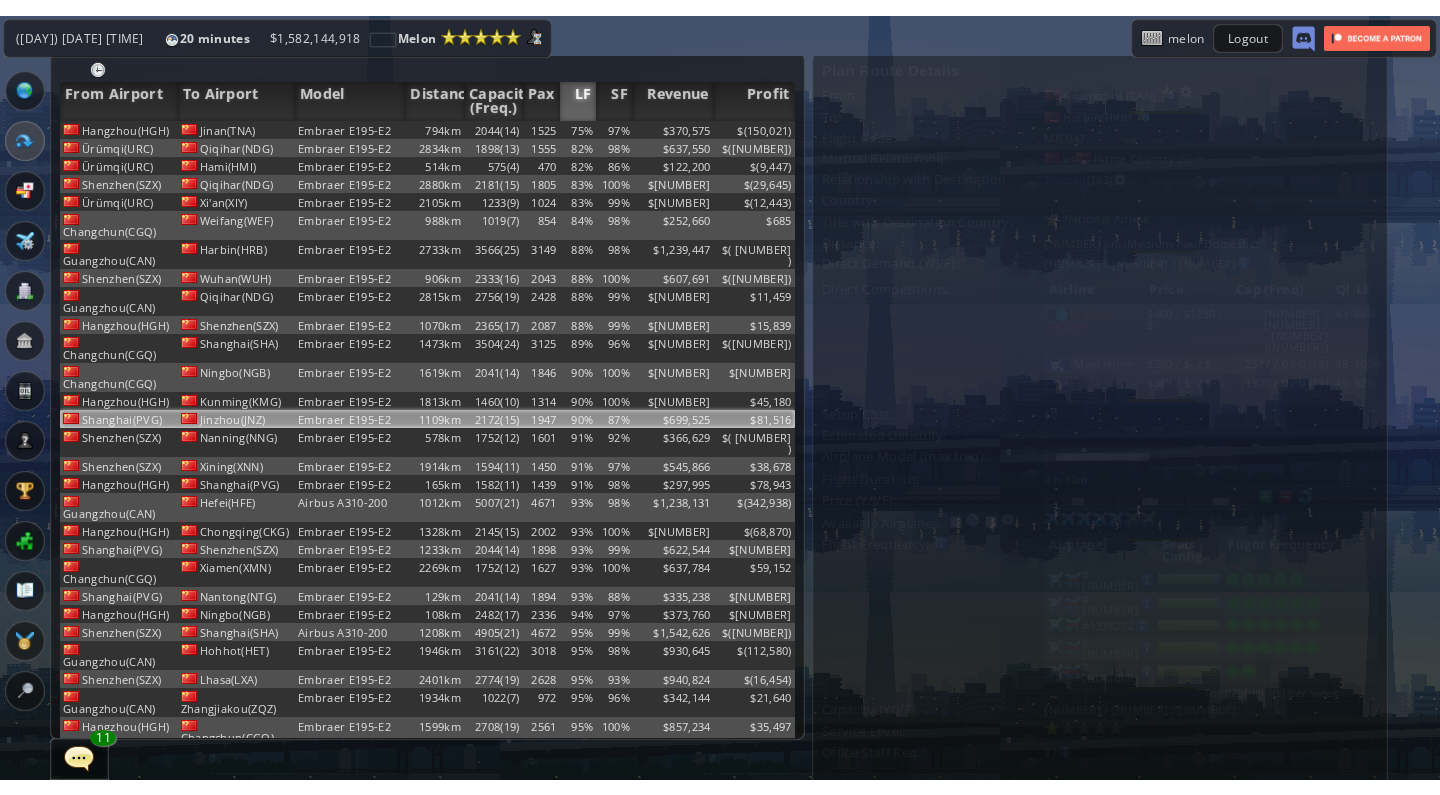 scroll, scrollTop: 0, scrollLeft: 0, axis: both 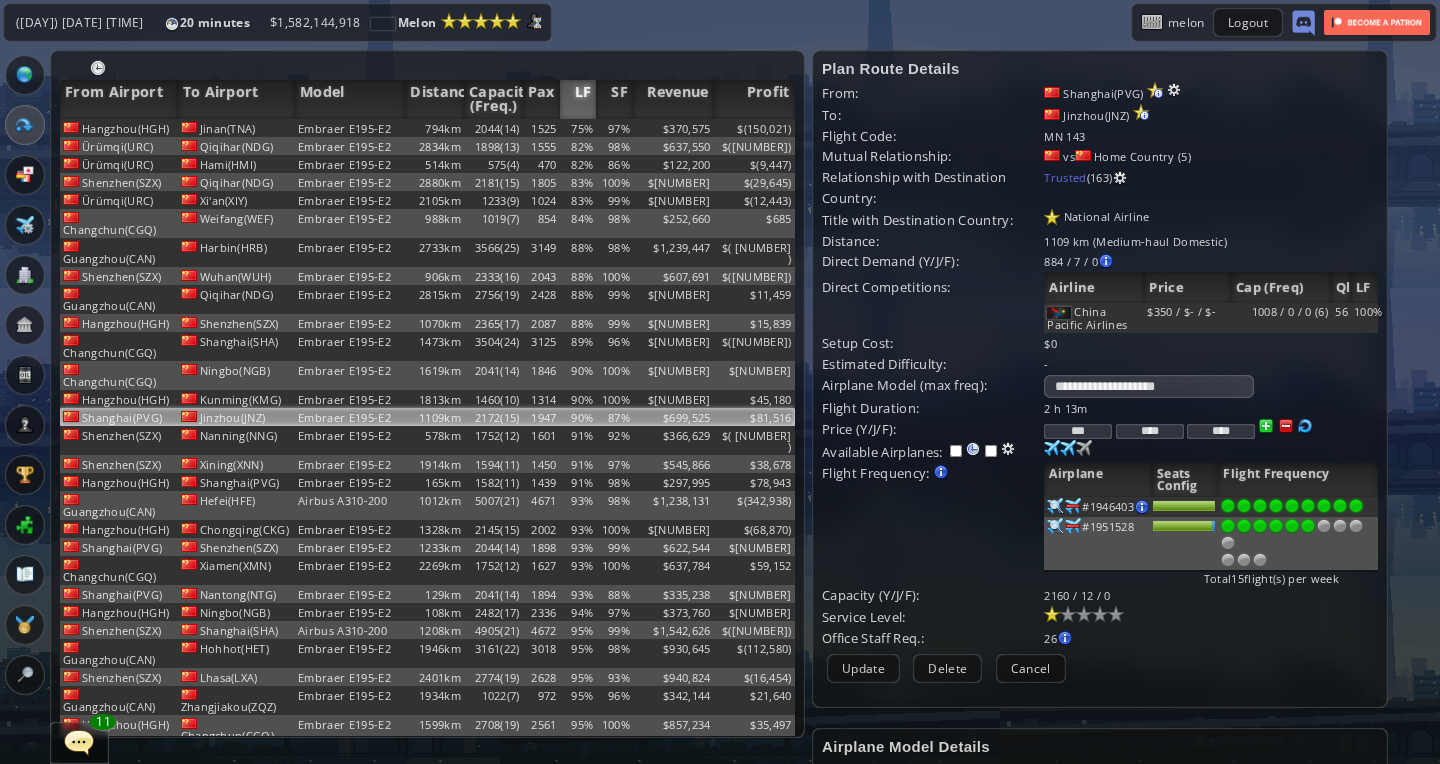 drag, startPoint x: 1082, startPoint y: 421, endPoint x: 1151, endPoint y: 424, distance: 69.065186 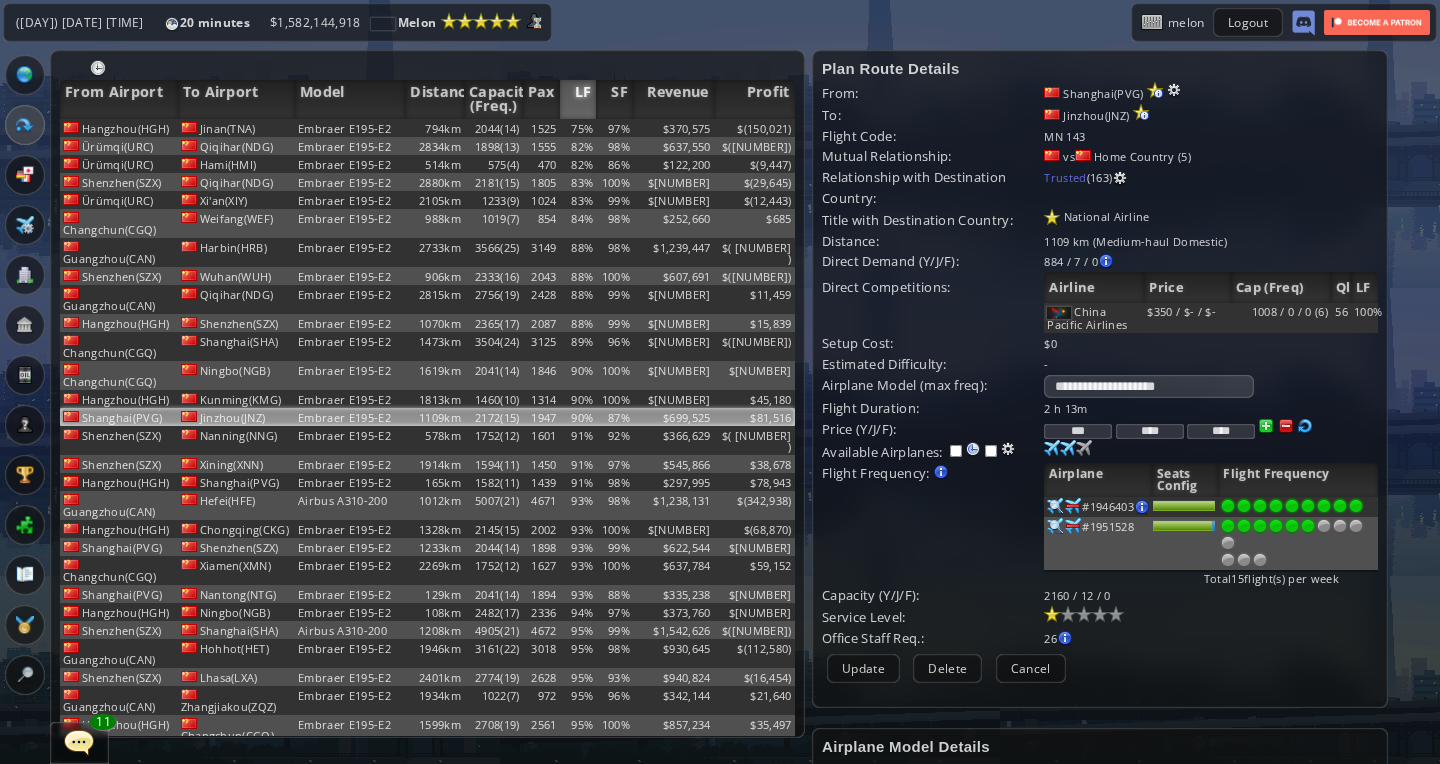 click on "***
****
****" at bounding box center [1210, 408] 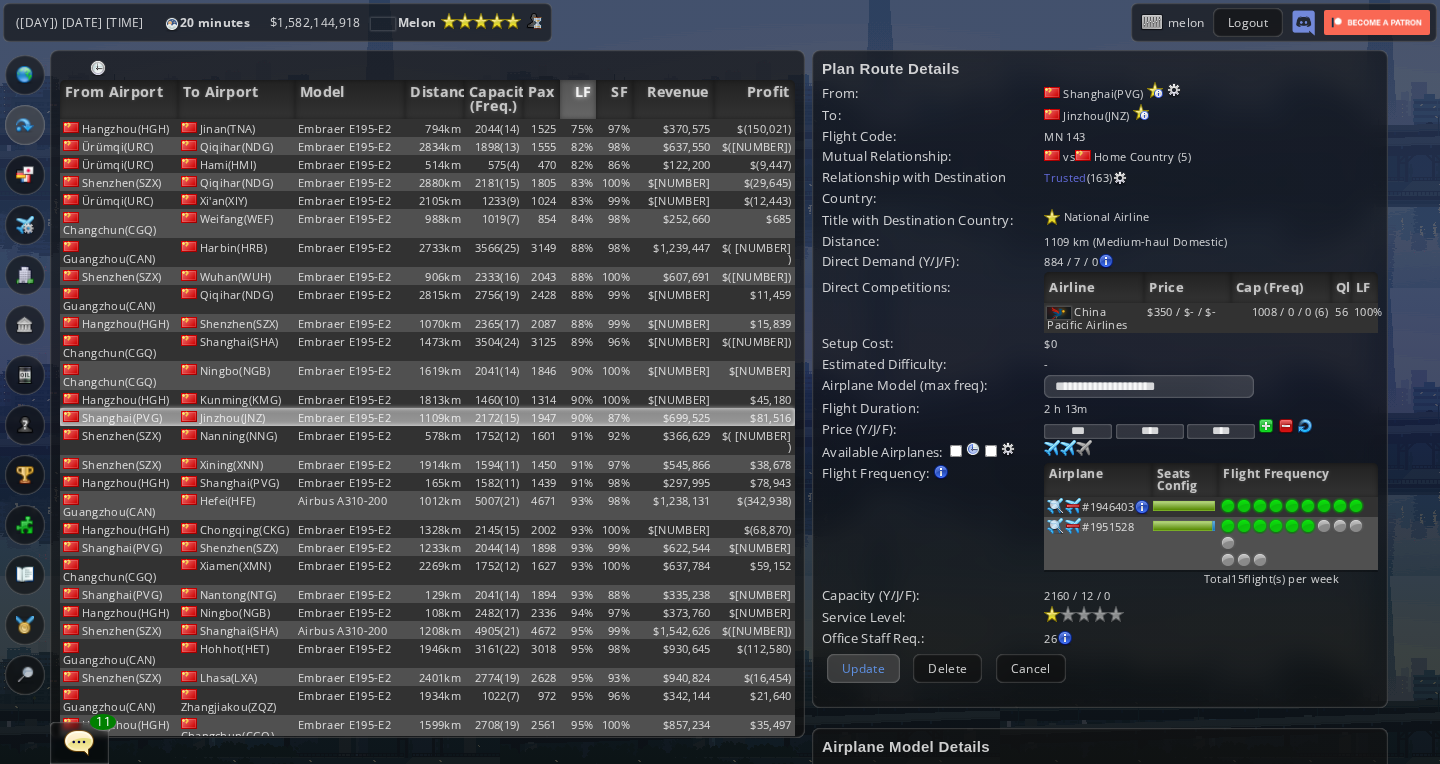 type on "***" 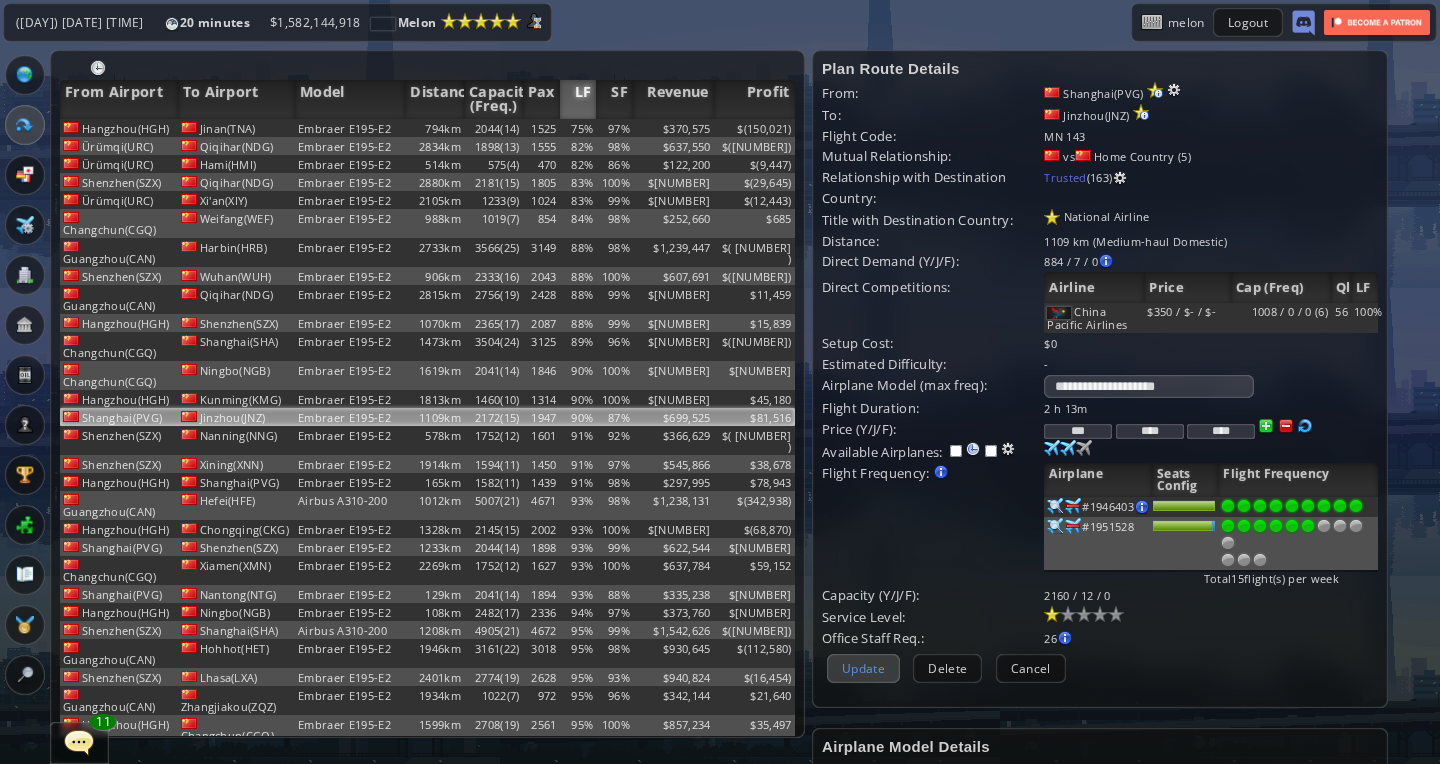 click on "Update" at bounding box center [863, 668] 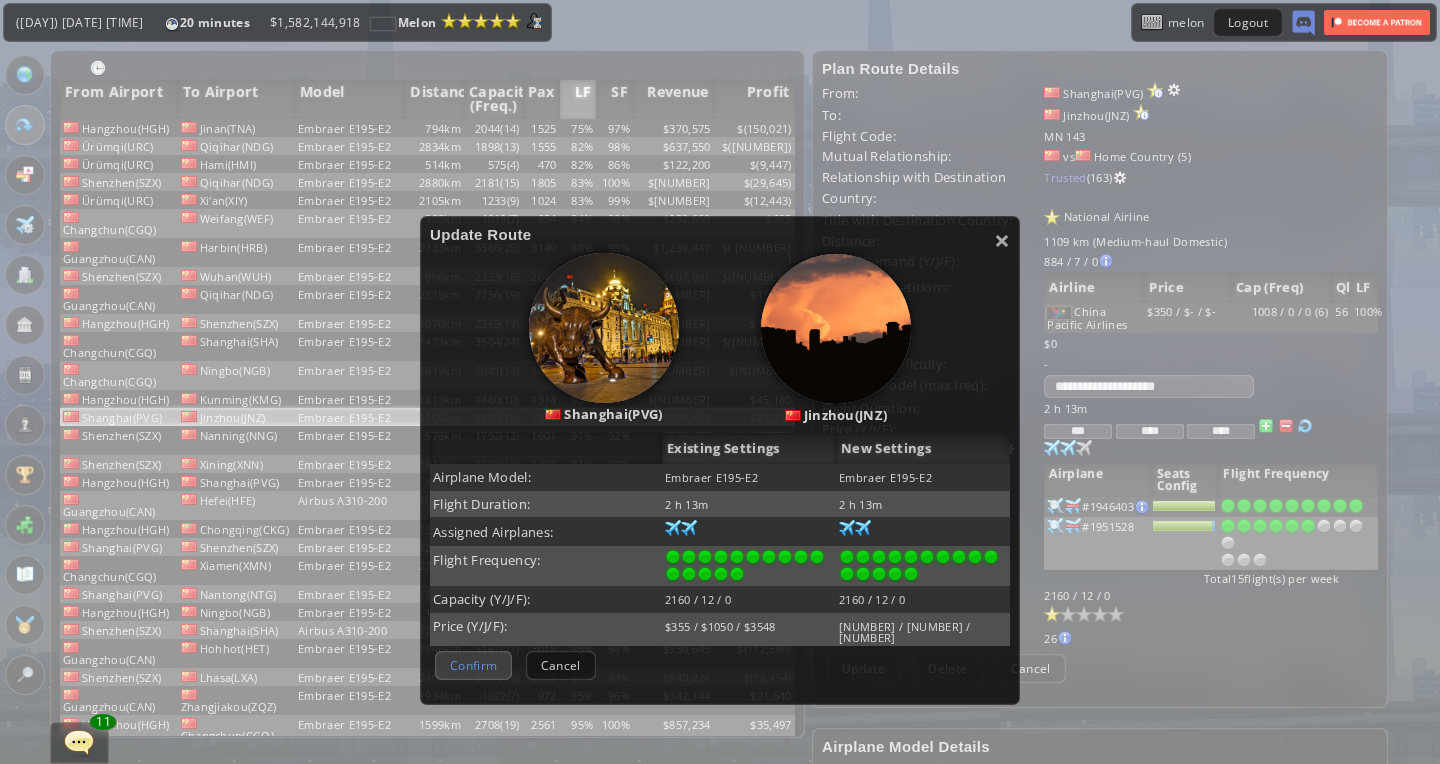 click on "Confirm" at bounding box center [473, 665] 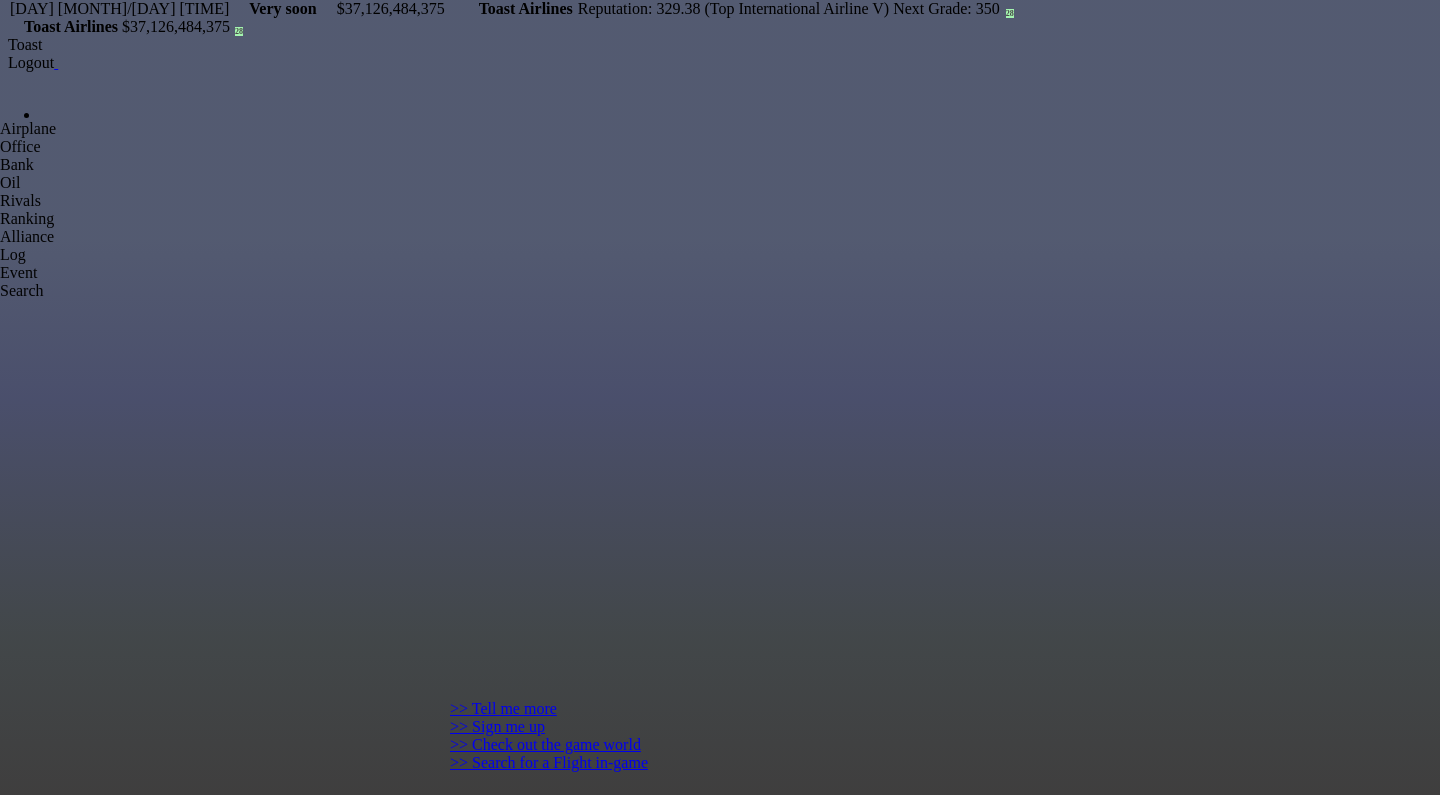 scroll, scrollTop: 0, scrollLeft: 0, axis: both 